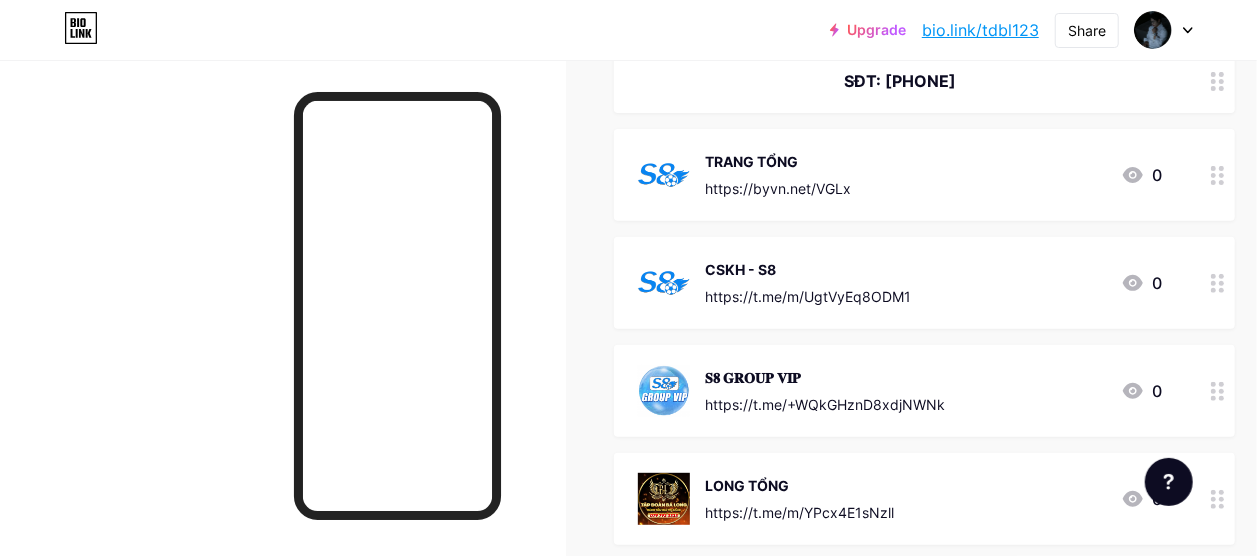 scroll, scrollTop: 266, scrollLeft: 0, axis: vertical 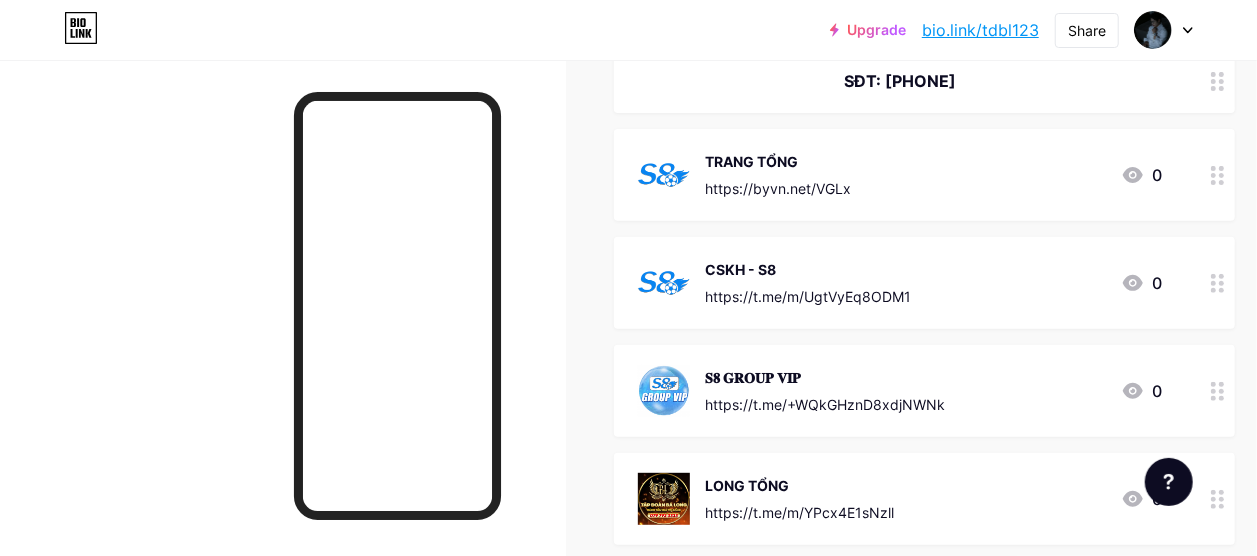 click on "https://byvn.net/VGLx" at bounding box center [779, 188] 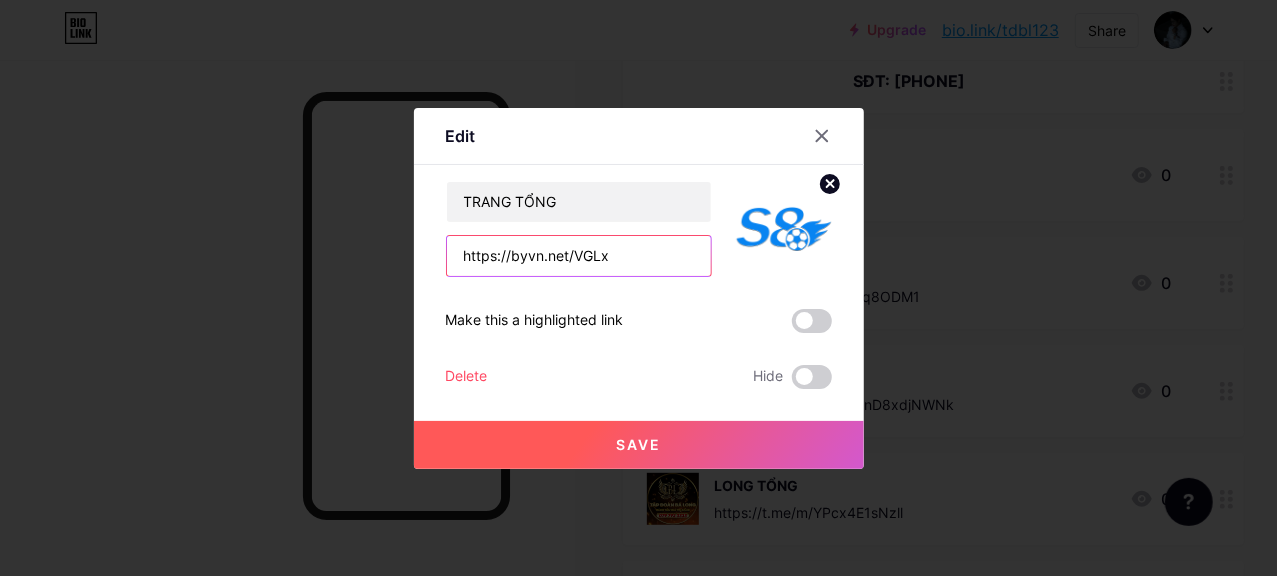 click on "https://byvn.net/VGLx" at bounding box center [579, 256] 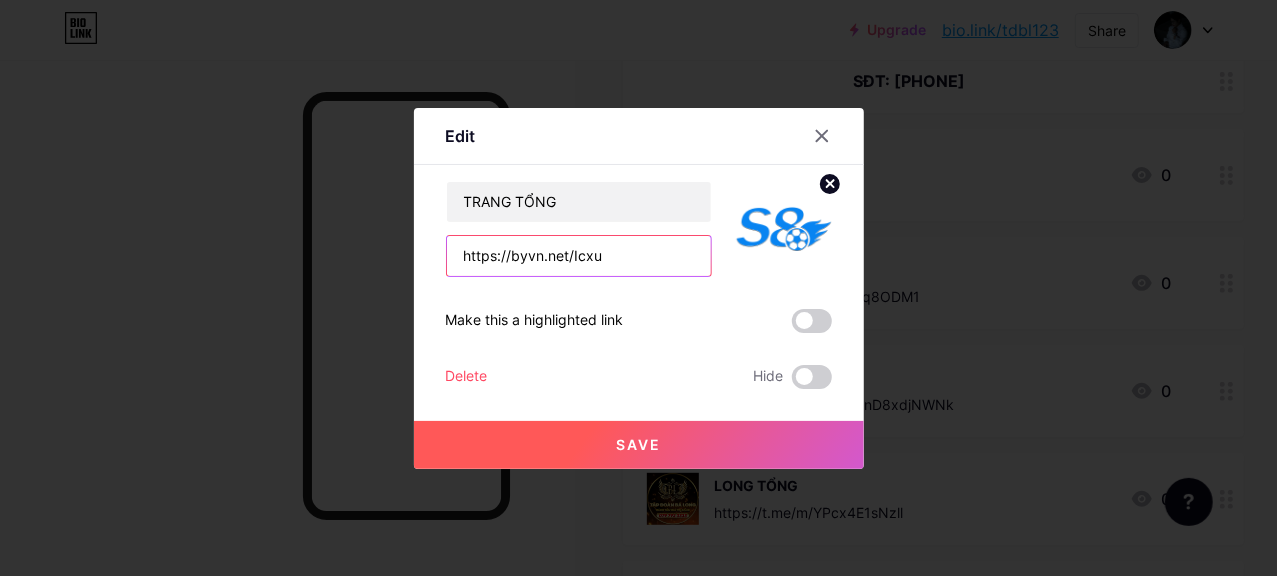 type on "https://byvn.net/Icxu" 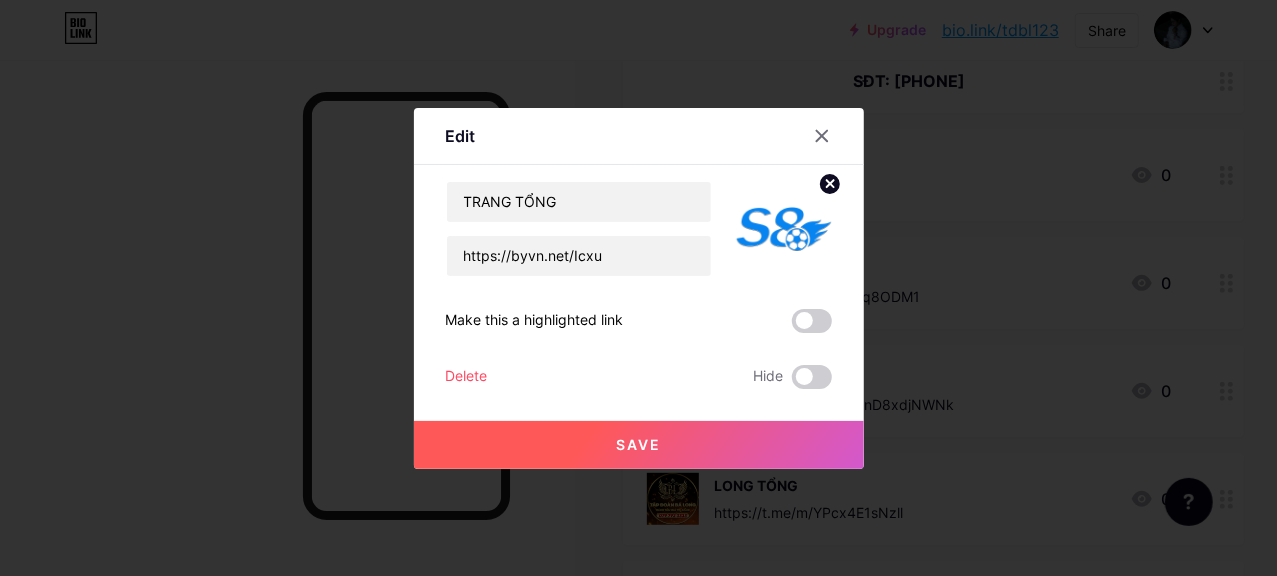click on "Save" at bounding box center (638, 444) 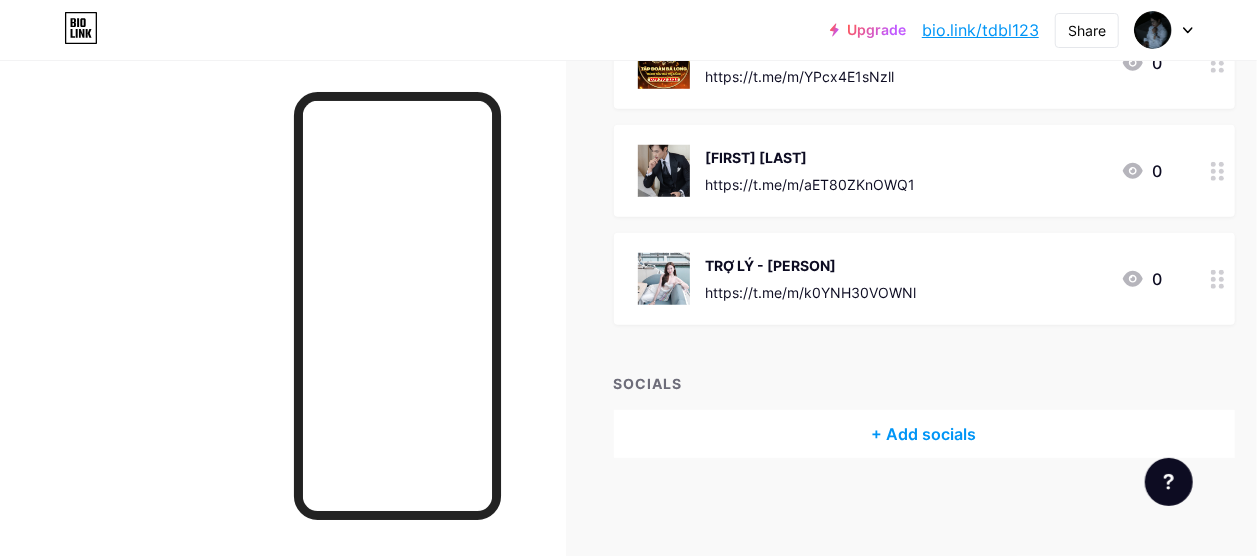 click on "https://t.me/m/k0YNH30VOWNl" at bounding box center (811, 292) 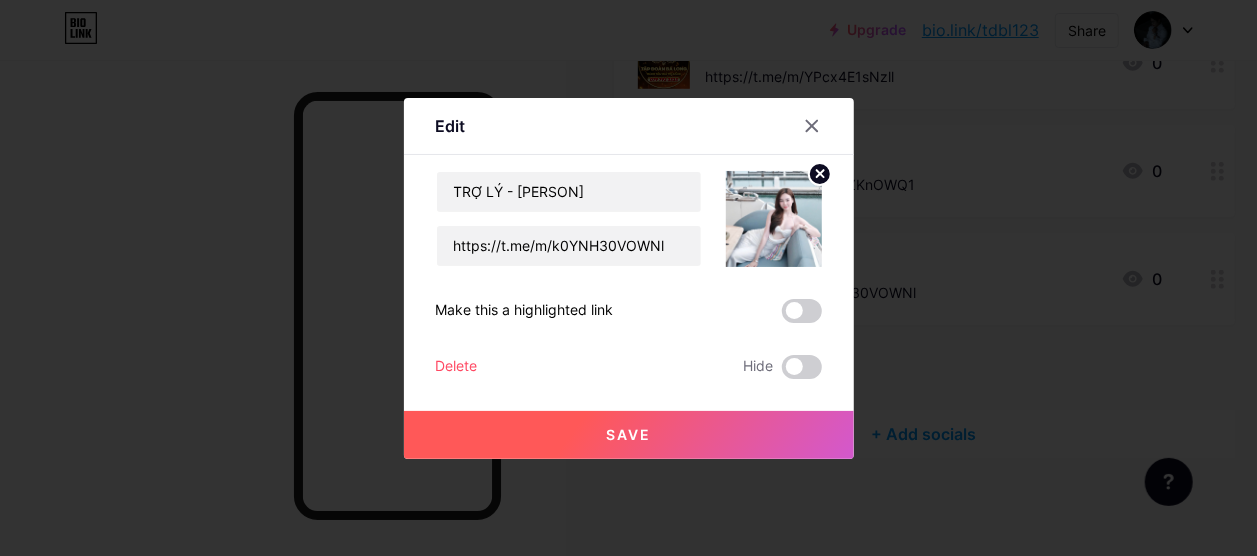 scroll, scrollTop: 682, scrollLeft: 0, axis: vertical 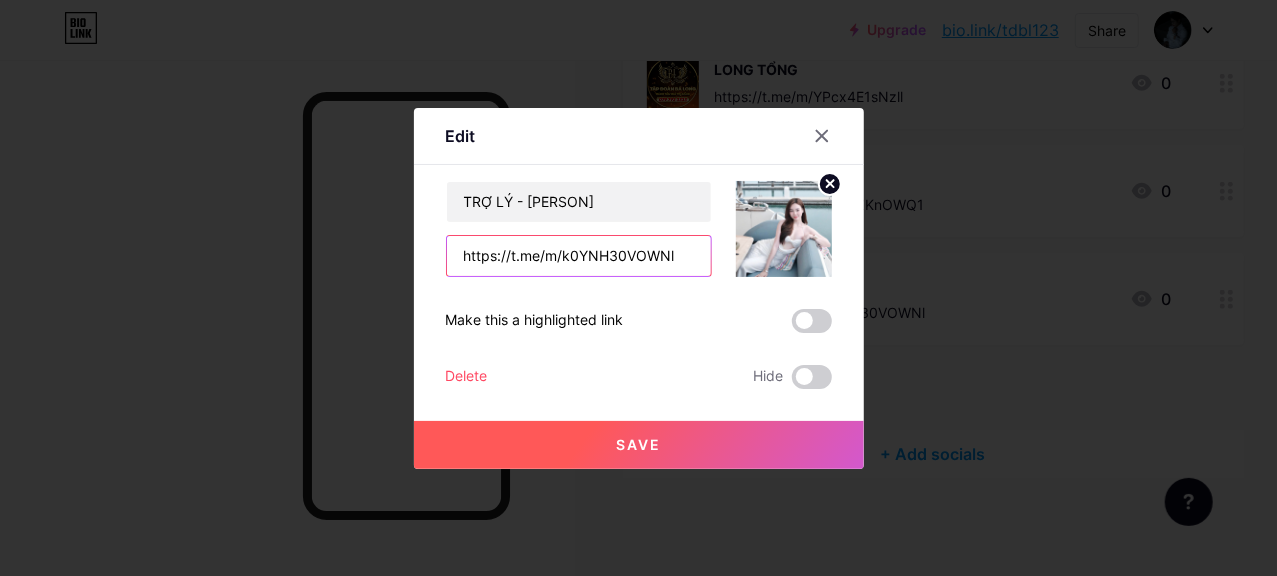click on "https://t.me/m/k0YNH30VOWNl" at bounding box center [579, 256] 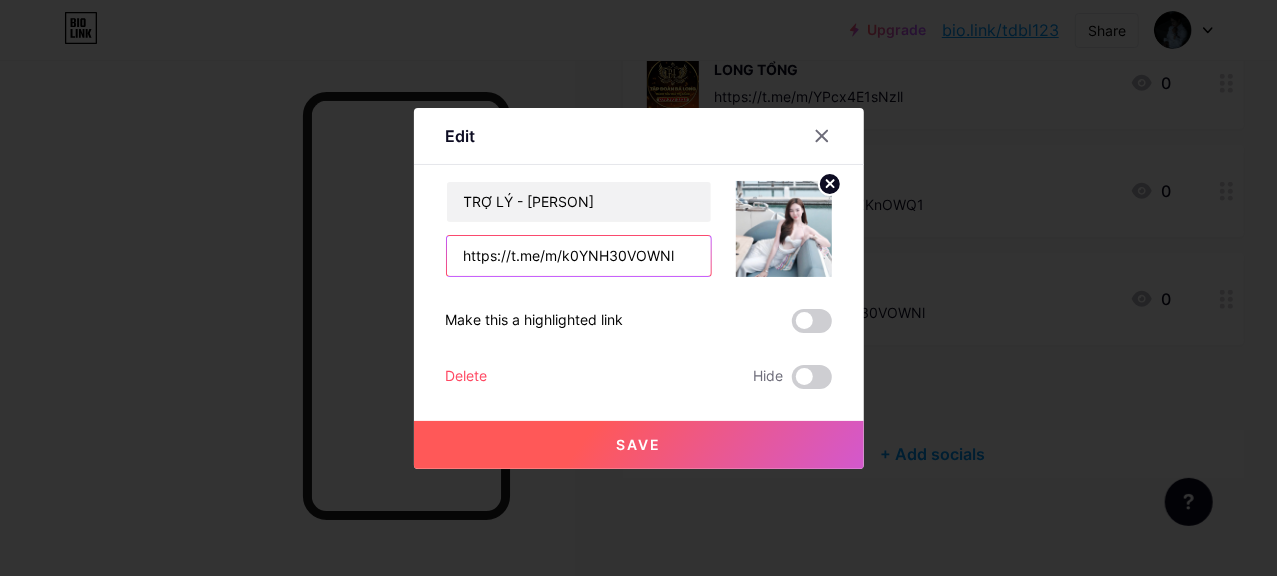 paste on "[PERSON]" 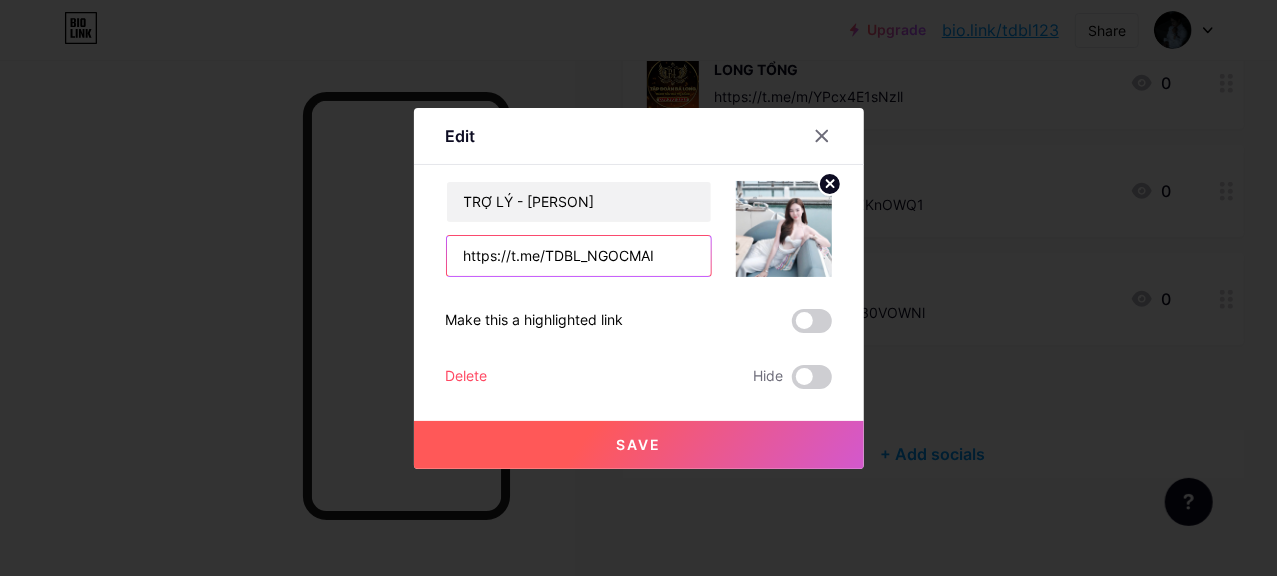 type on "https://t.me/TDBL_NGOCMAI" 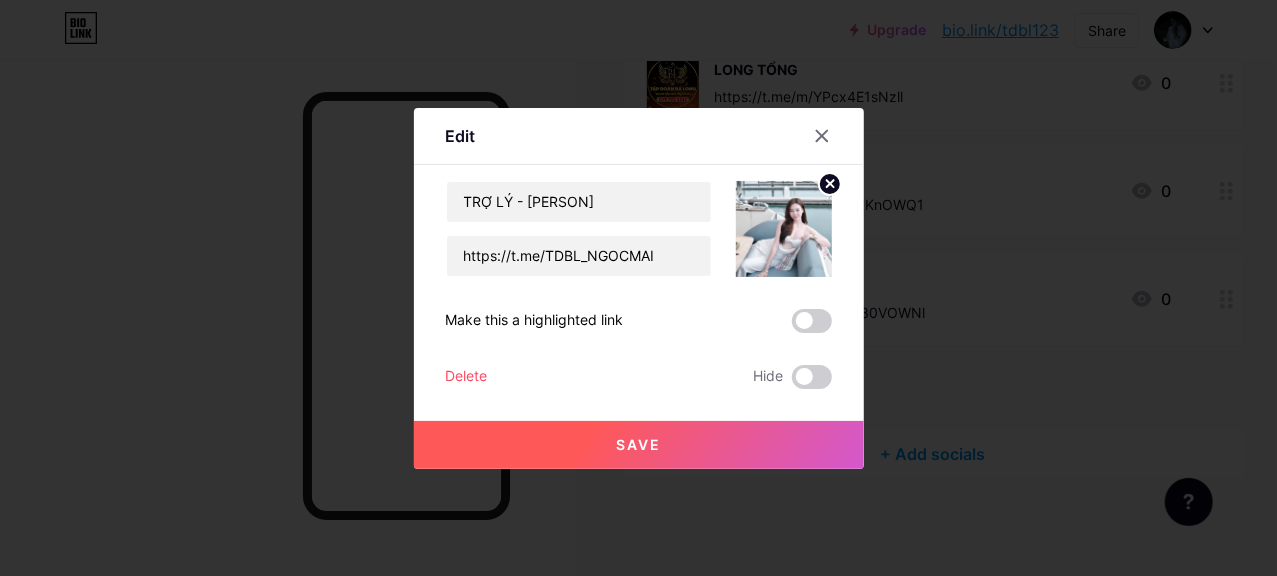 click on "Save" at bounding box center [639, 445] 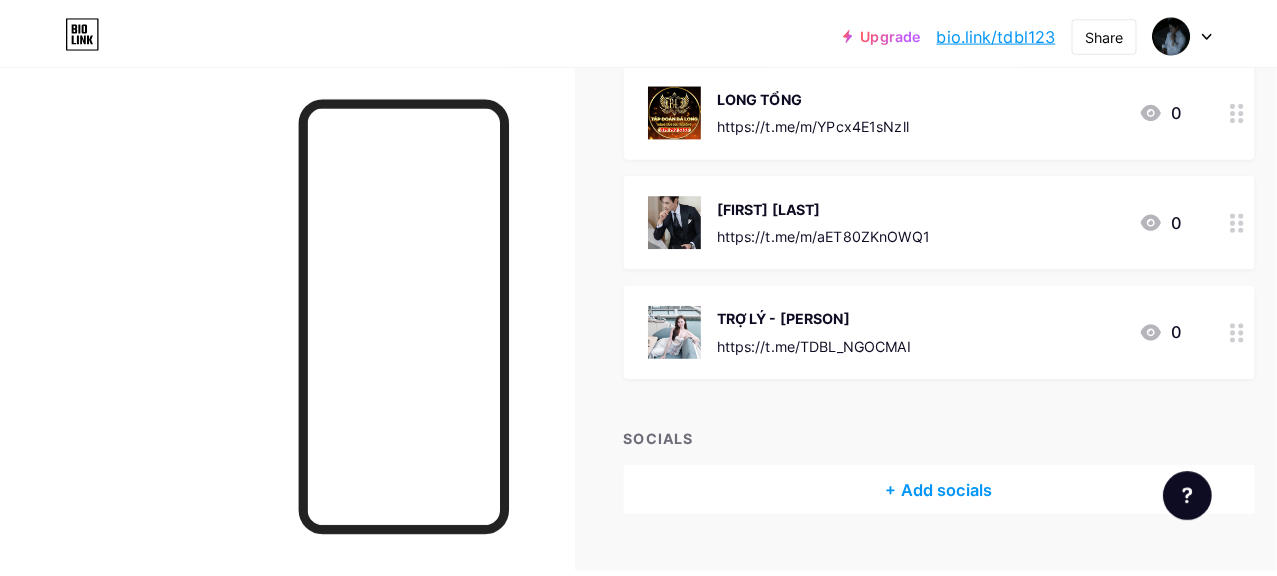 scroll, scrollTop: 666, scrollLeft: 0, axis: vertical 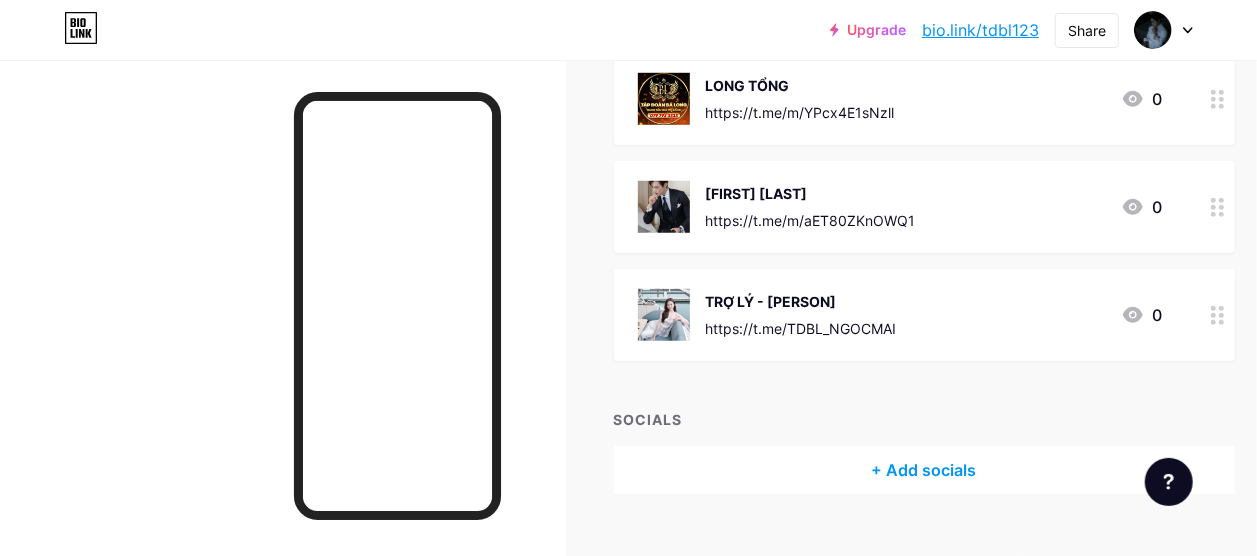 click on "+ Add socials" at bounding box center (924, 470) 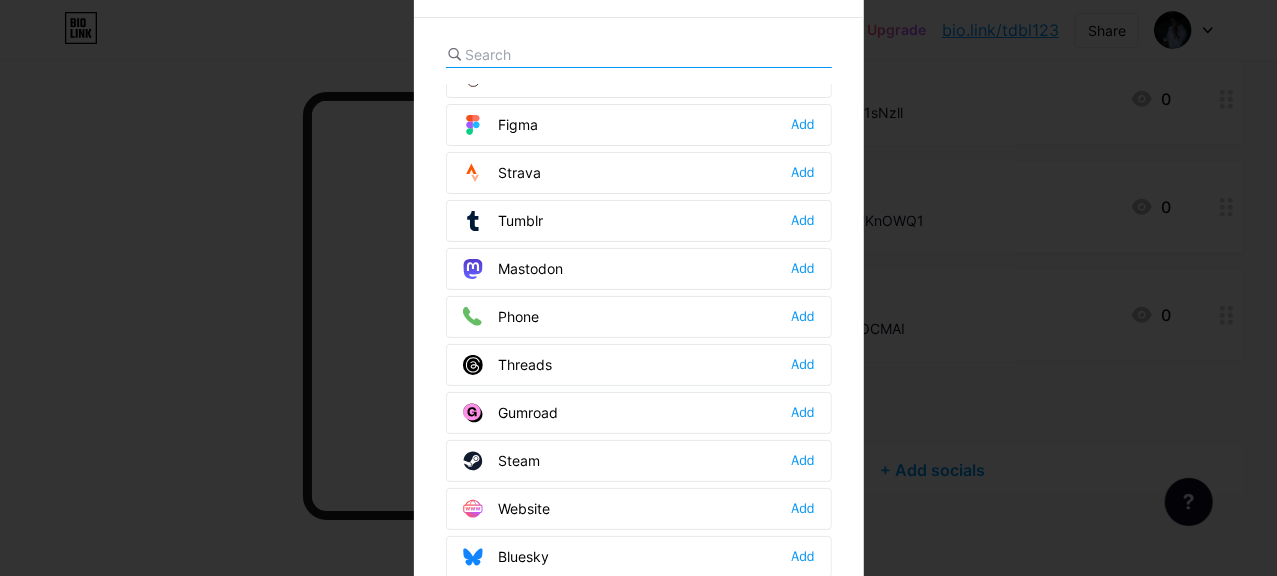 scroll, scrollTop: 1836, scrollLeft: 0, axis: vertical 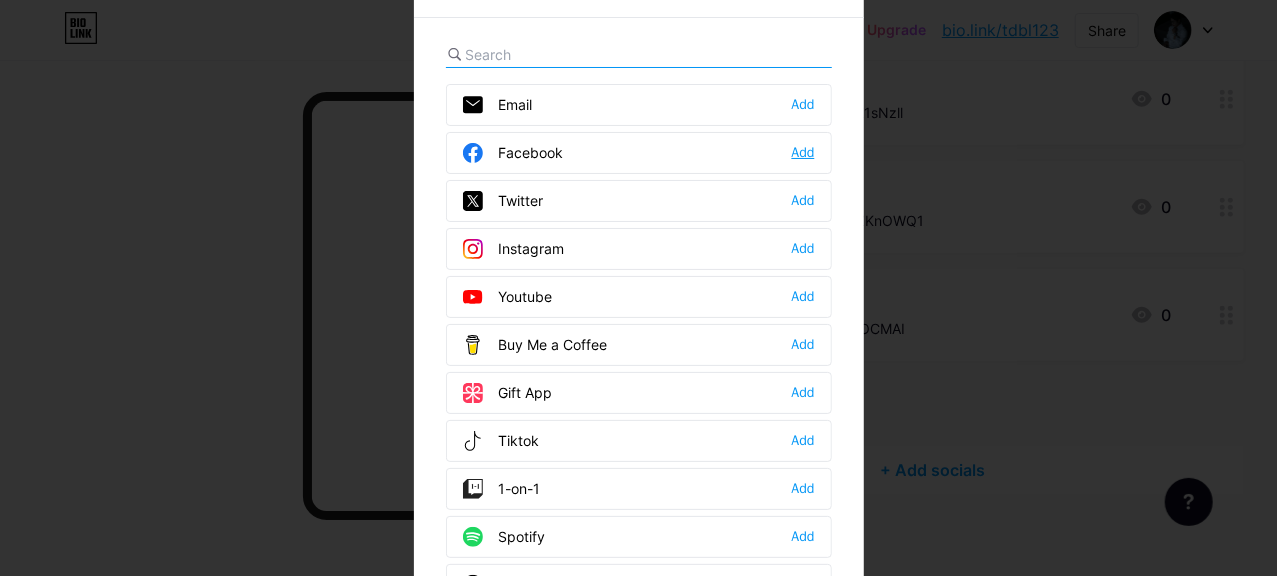 click on "Add" at bounding box center [803, 153] 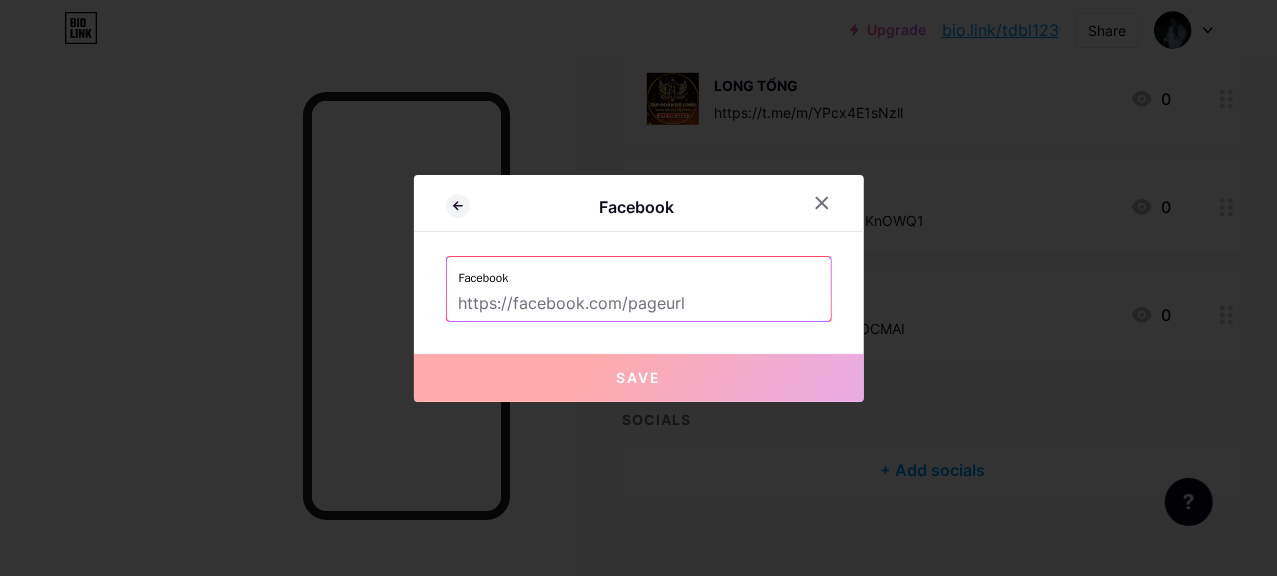 drag, startPoint x: 656, startPoint y: 326, endPoint x: 660, endPoint y: 313, distance: 13.601471 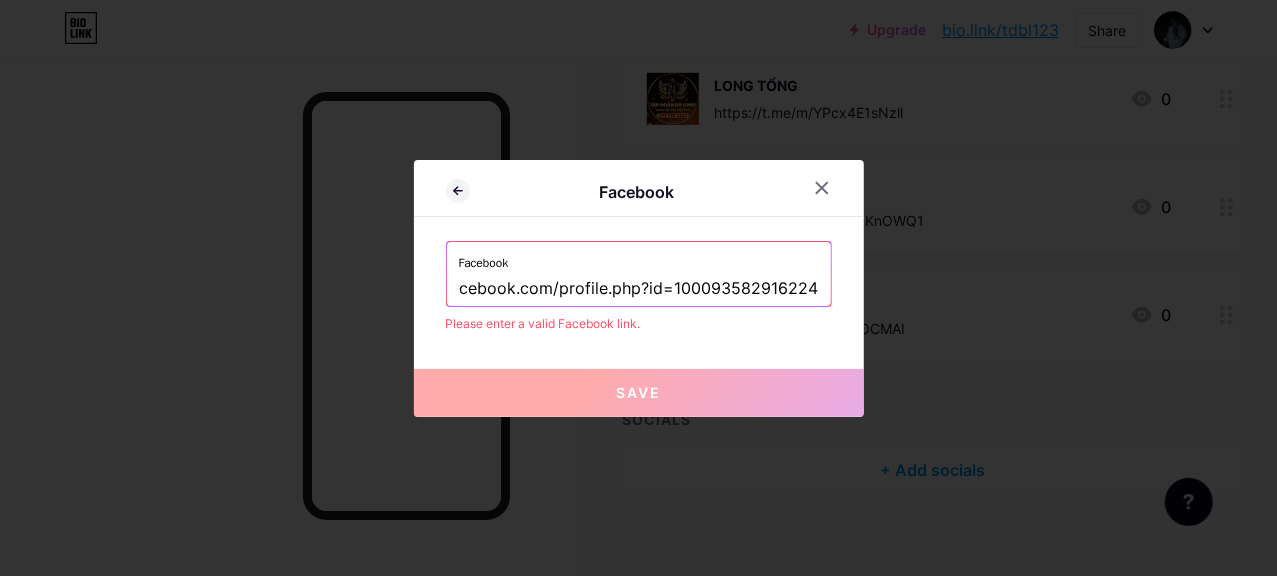 scroll, scrollTop: 0, scrollLeft: 101, axis: horizontal 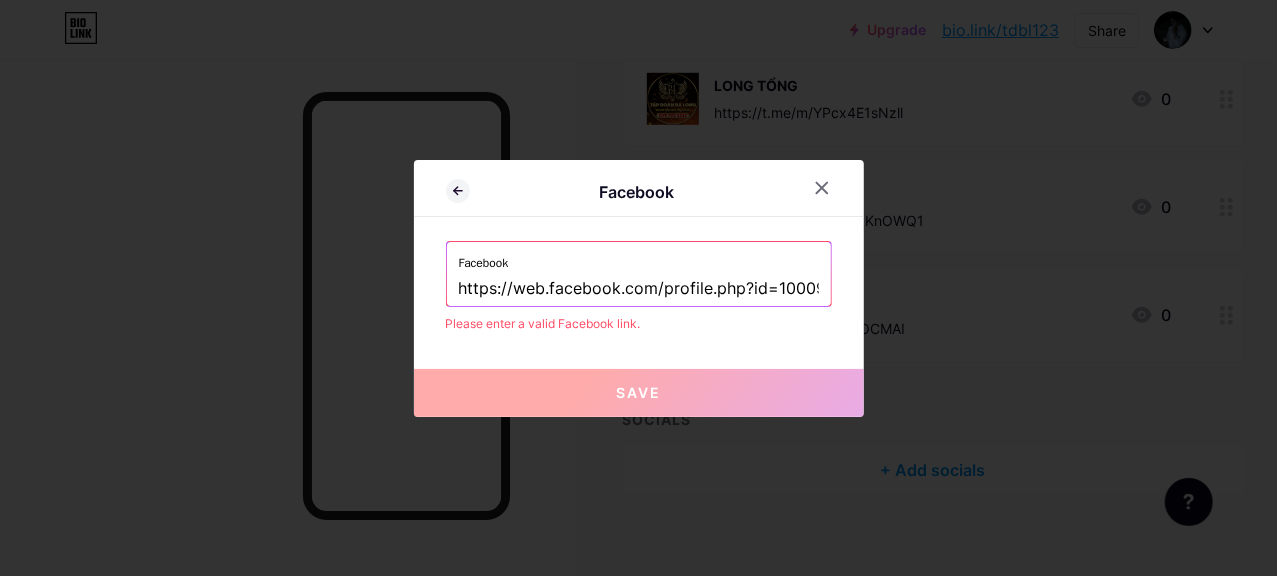 click on "Please enter a valid Facebook link." at bounding box center (639, 324) 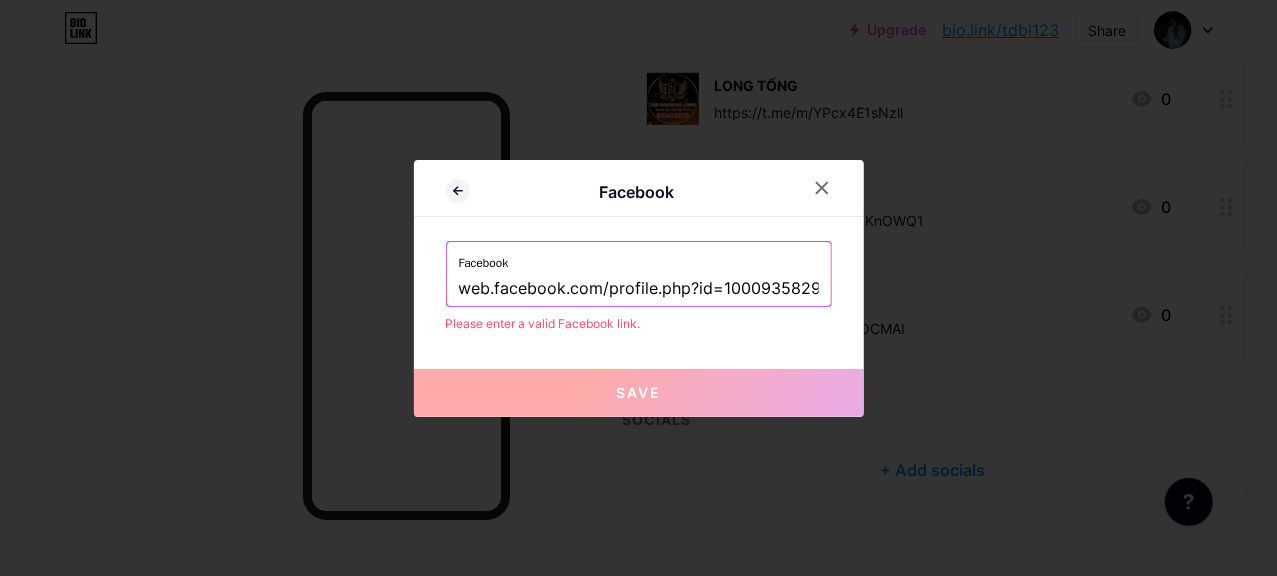 type on "web.facebook.com/profile.php?id=100093582916224" 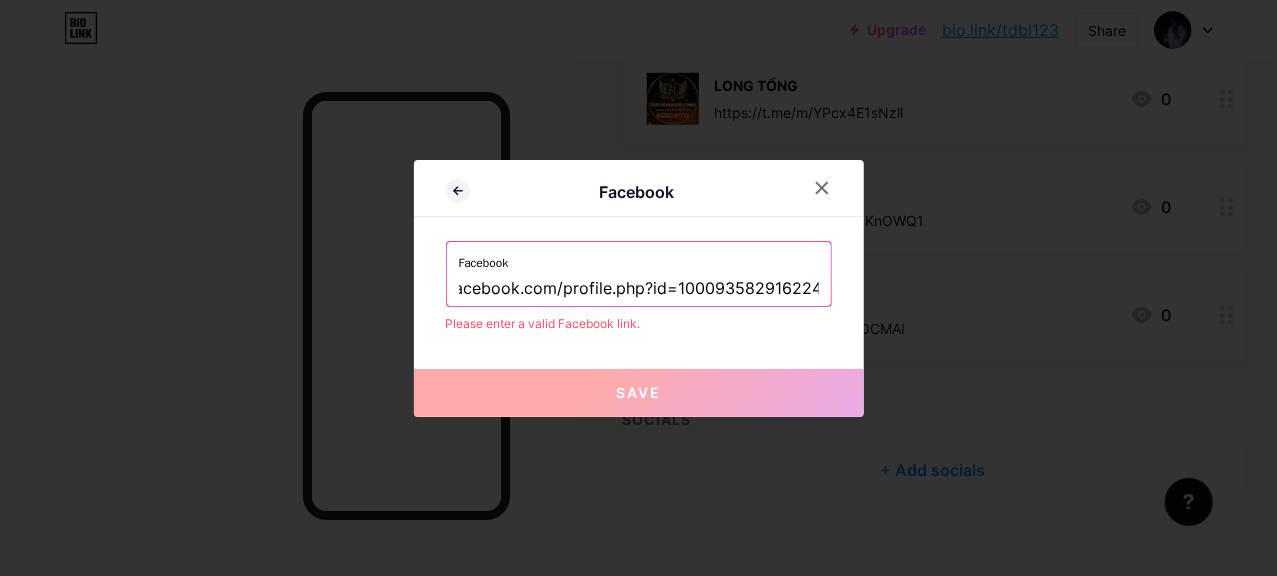 click on "web.facebook.com/profile.php?id=100093582916224" at bounding box center [639, 289] 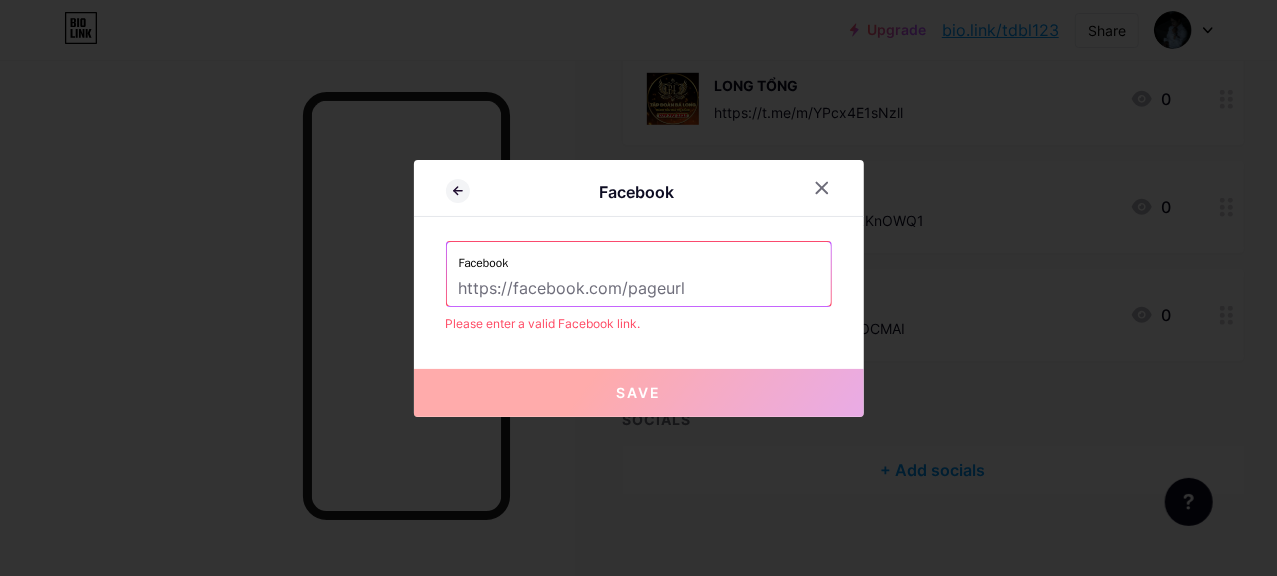 scroll, scrollTop: 0, scrollLeft: 0, axis: both 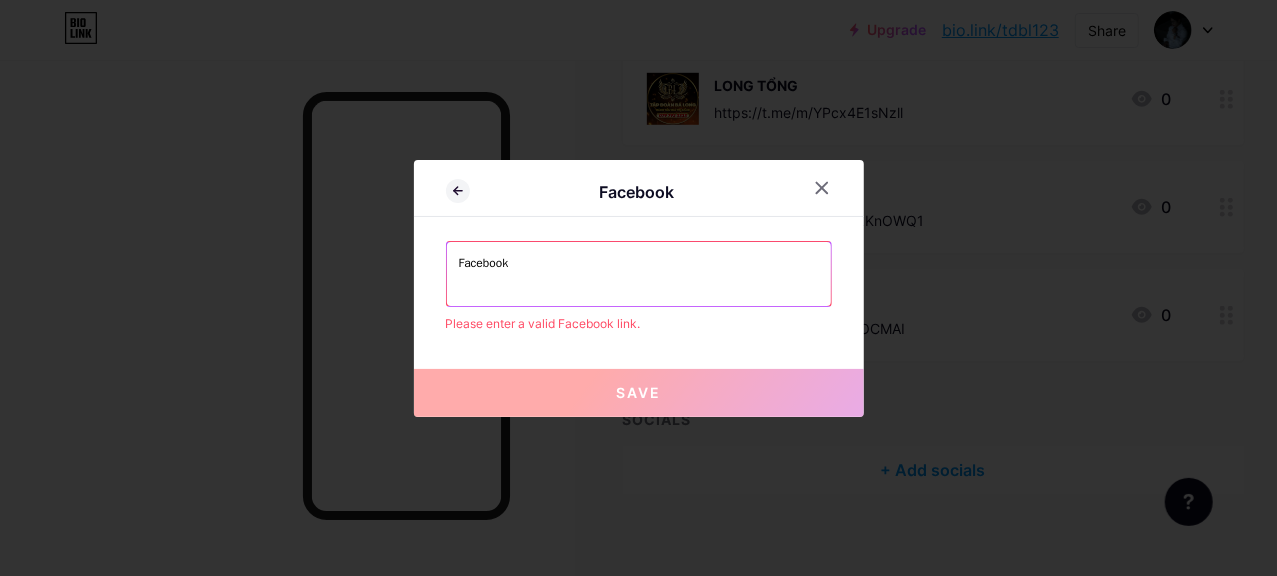 click at bounding box center [639, 289] 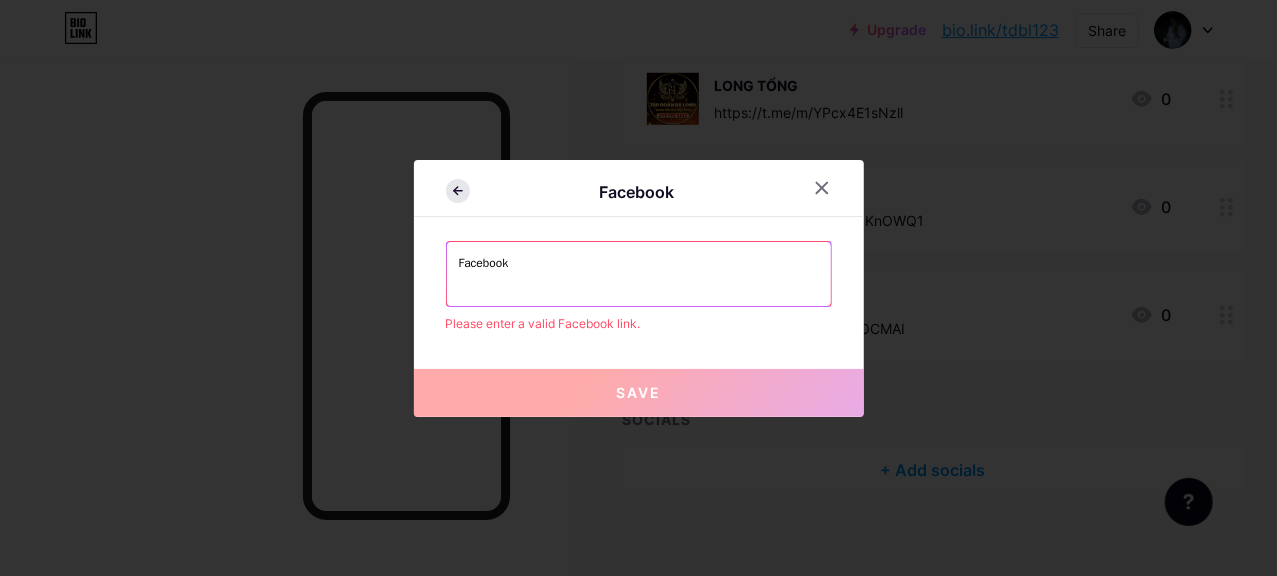 click 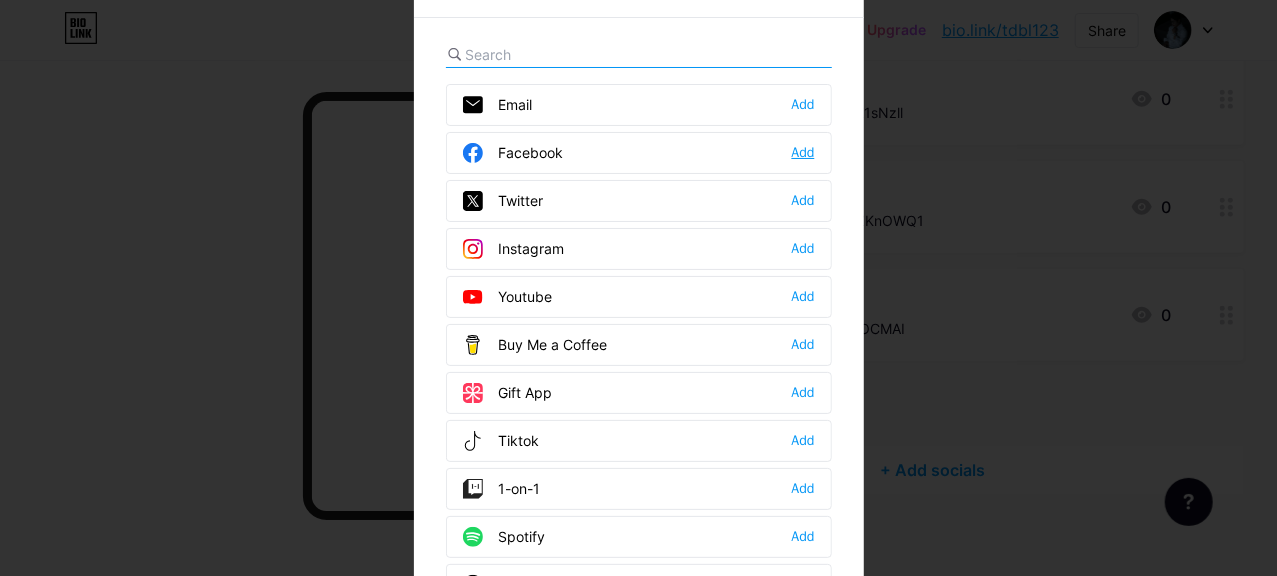 click on "Add" at bounding box center [803, 153] 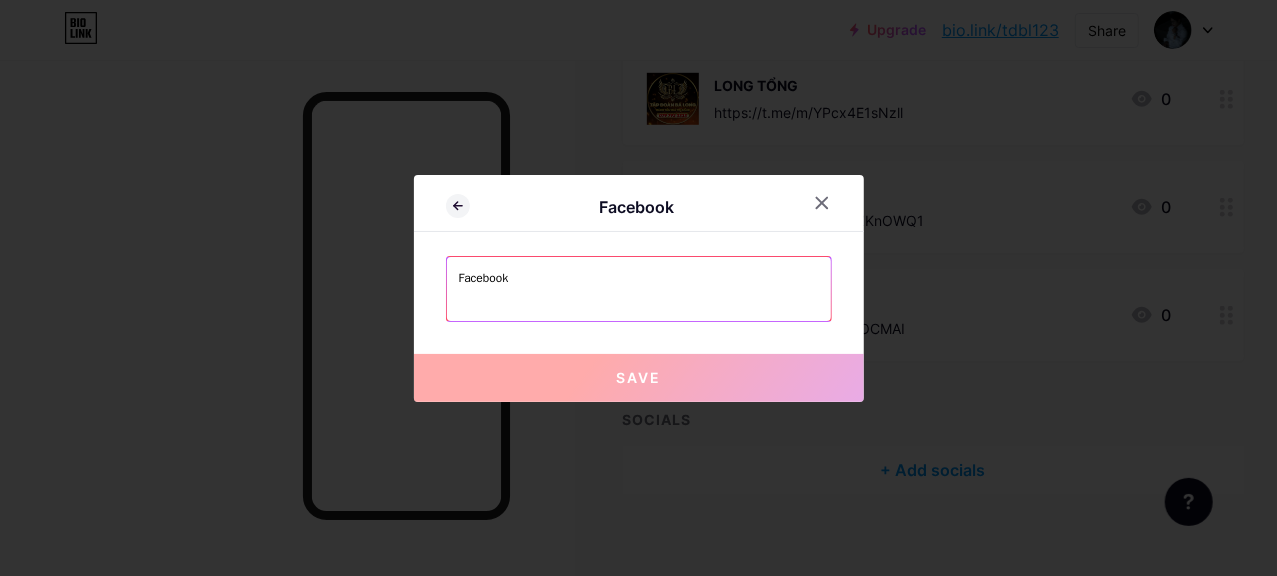 click at bounding box center [639, 304] 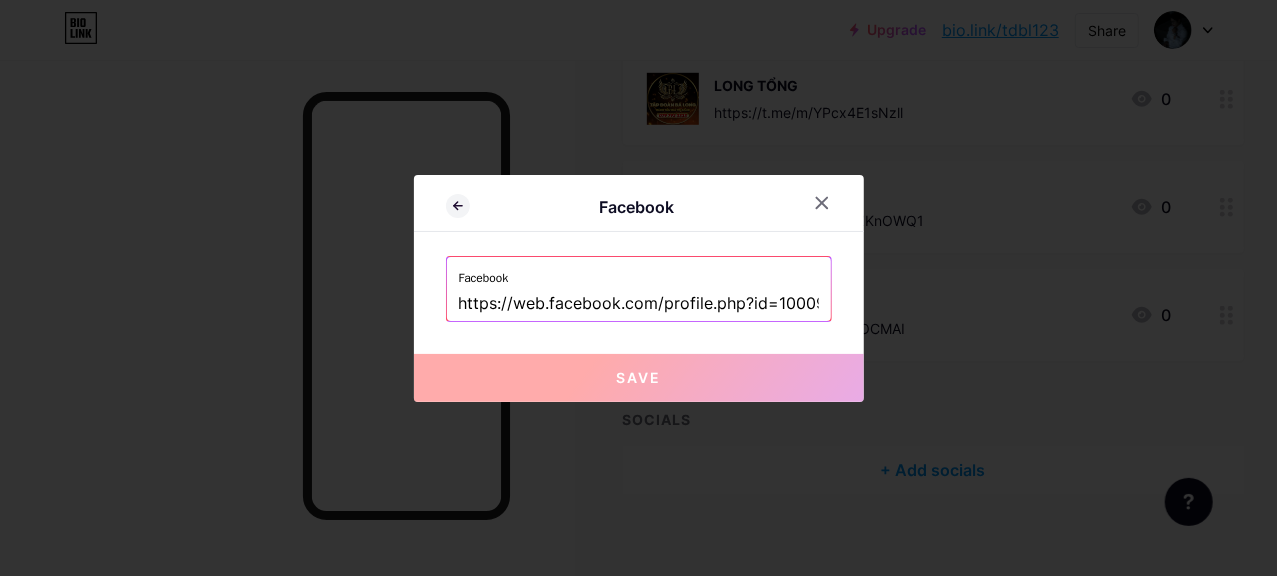 scroll, scrollTop: 0, scrollLeft: 105, axis: horizontal 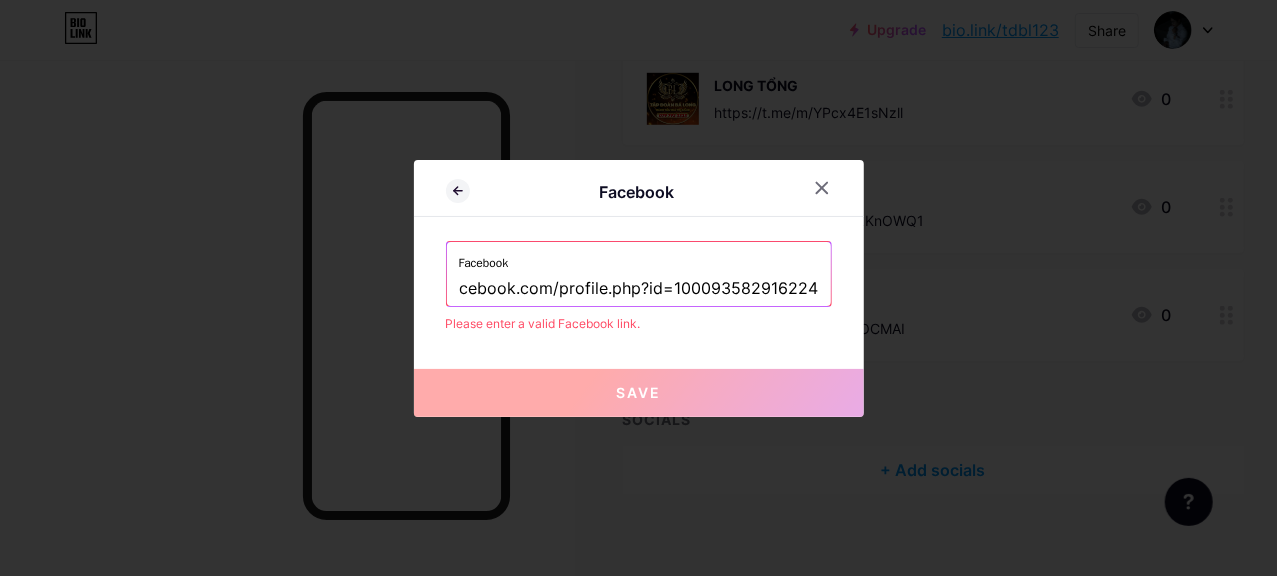 type on "https://web.facebook.com/profile.php?id=100093582916224" 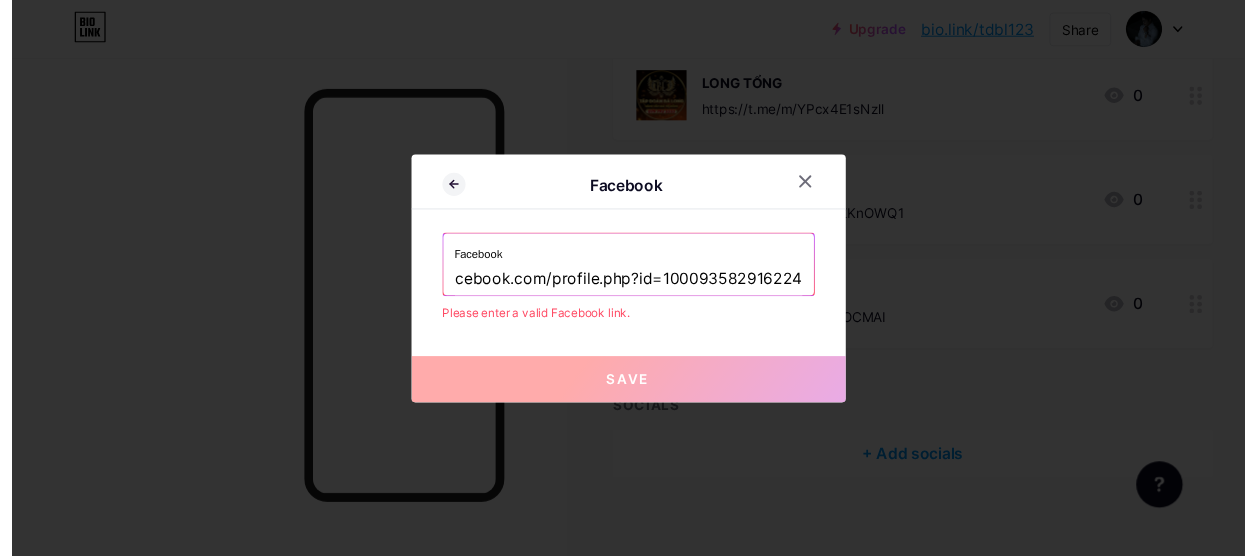 scroll, scrollTop: 0, scrollLeft: 0, axis: both 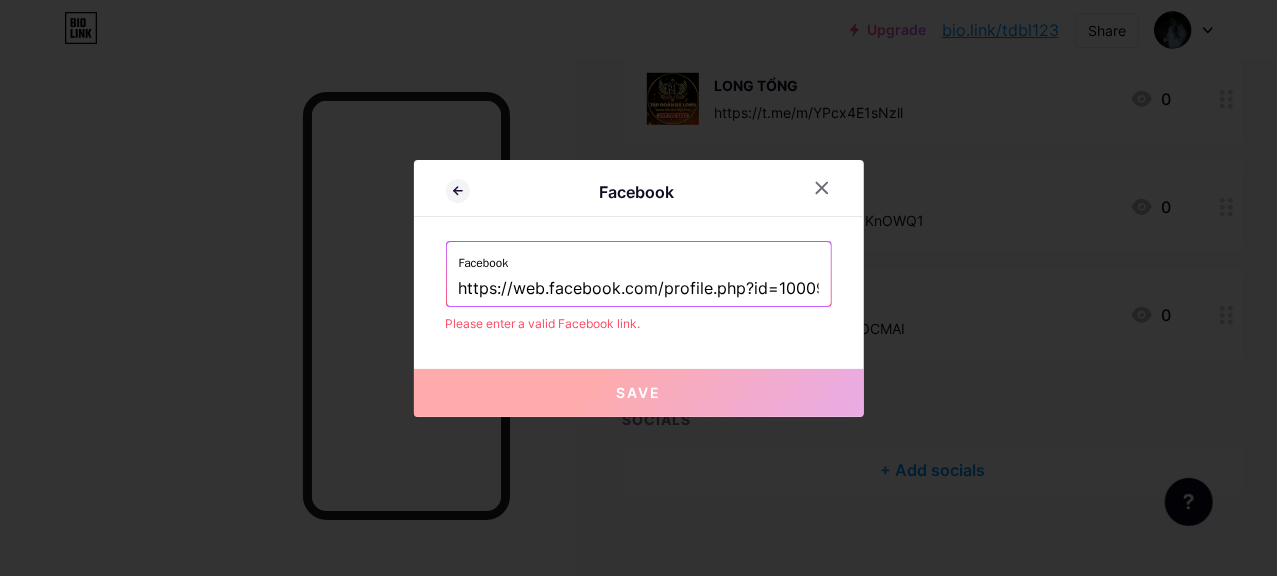 click on "Save" at bounding box center (639, 393) 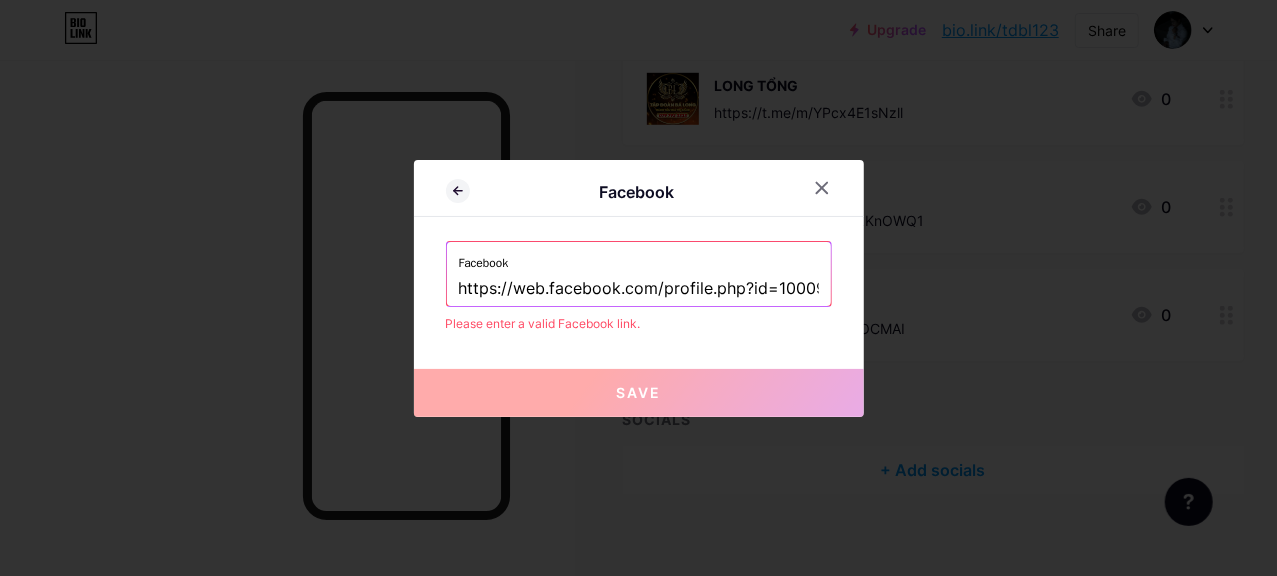 click on "Save" at bounding box center [639, 393] 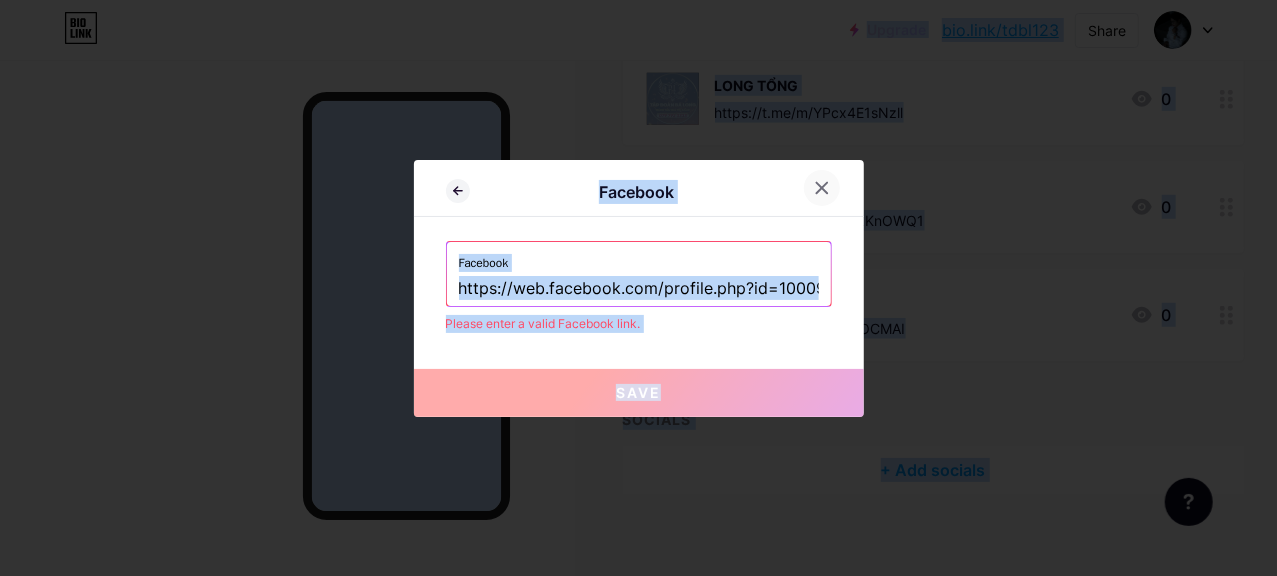 click 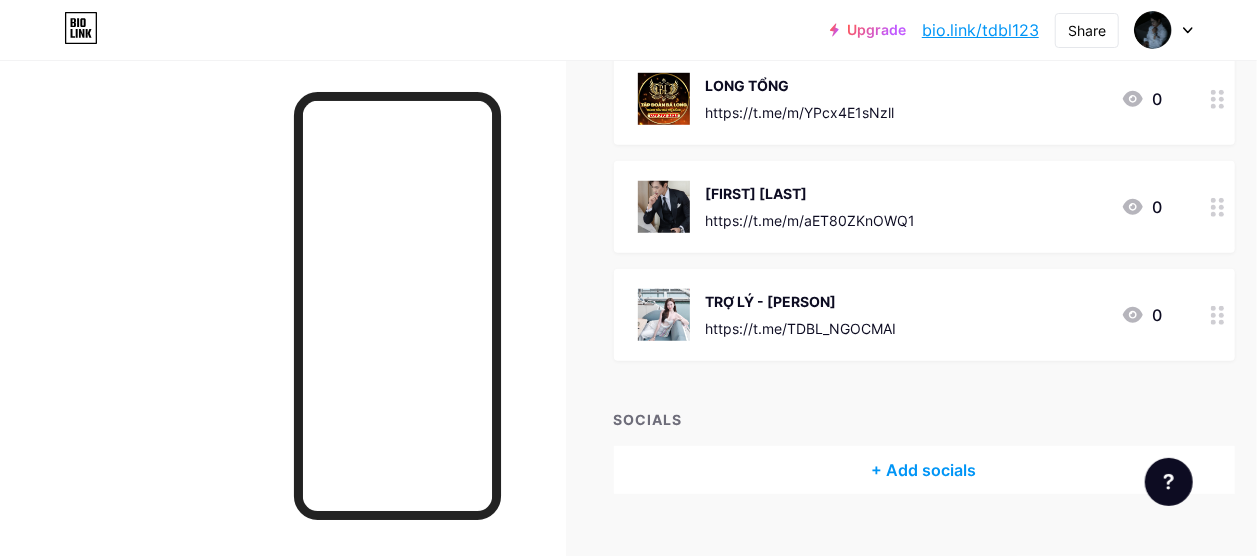 click on "SOCIALS" at bounding box center (924, 419) 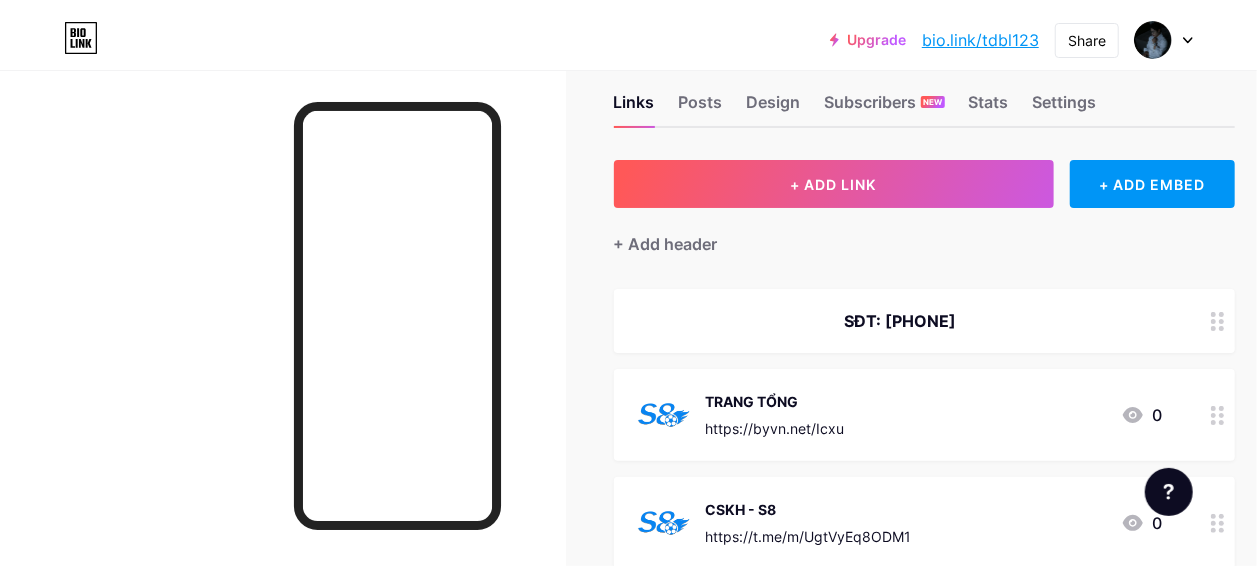 scroll, scrollTop: 0, scrollLeft: 0, axis: both 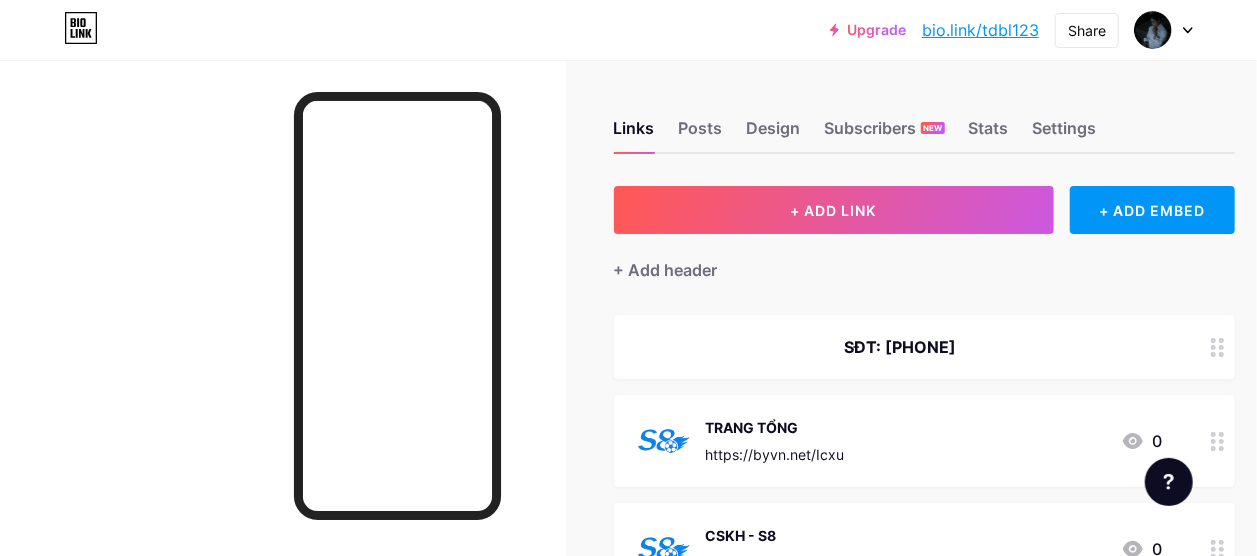 click on "Links
Posts
Design
Subscribers
NEW
Stats
Settings" at bounding box center (924, 119) 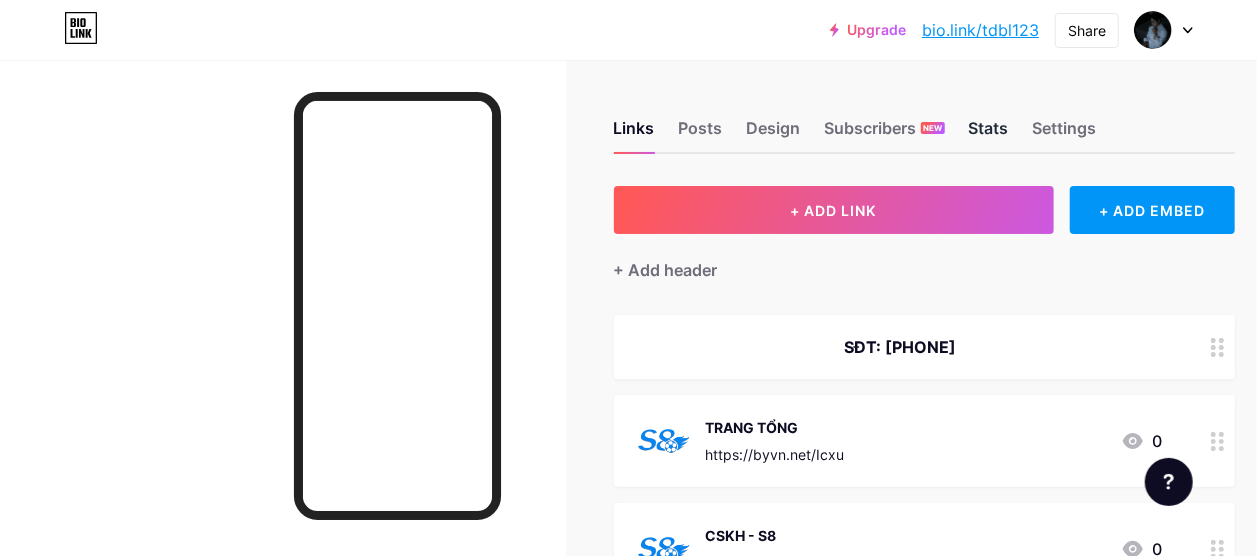 click on "Stats" at bounding box center [989, 134] 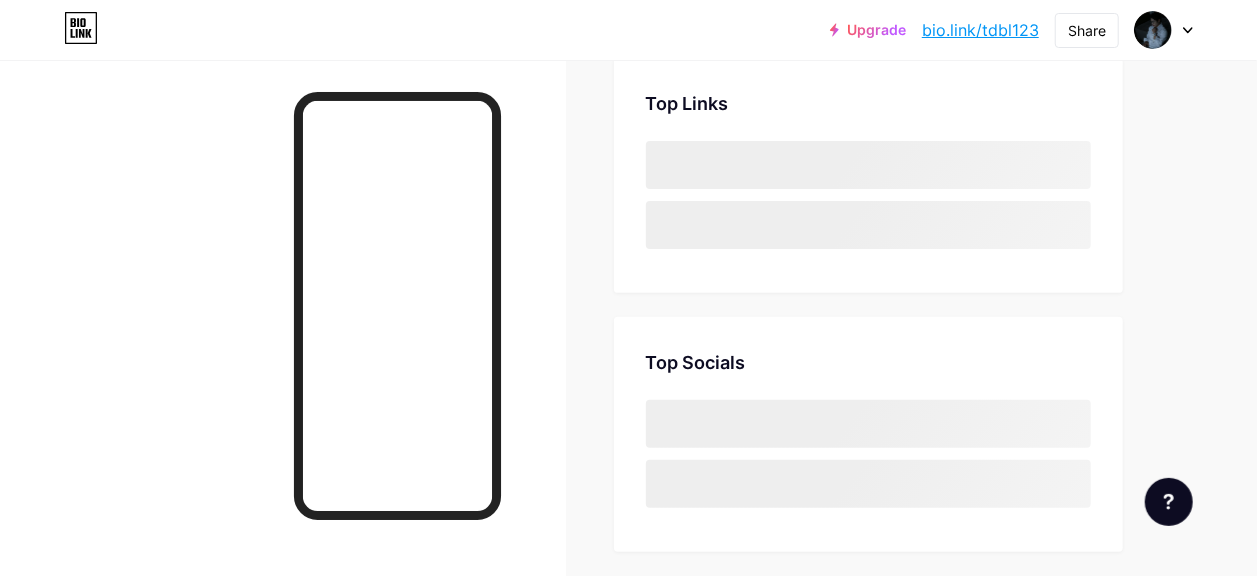scroll, scrollTop: 133, scrollLeft: 0, axis: vertical 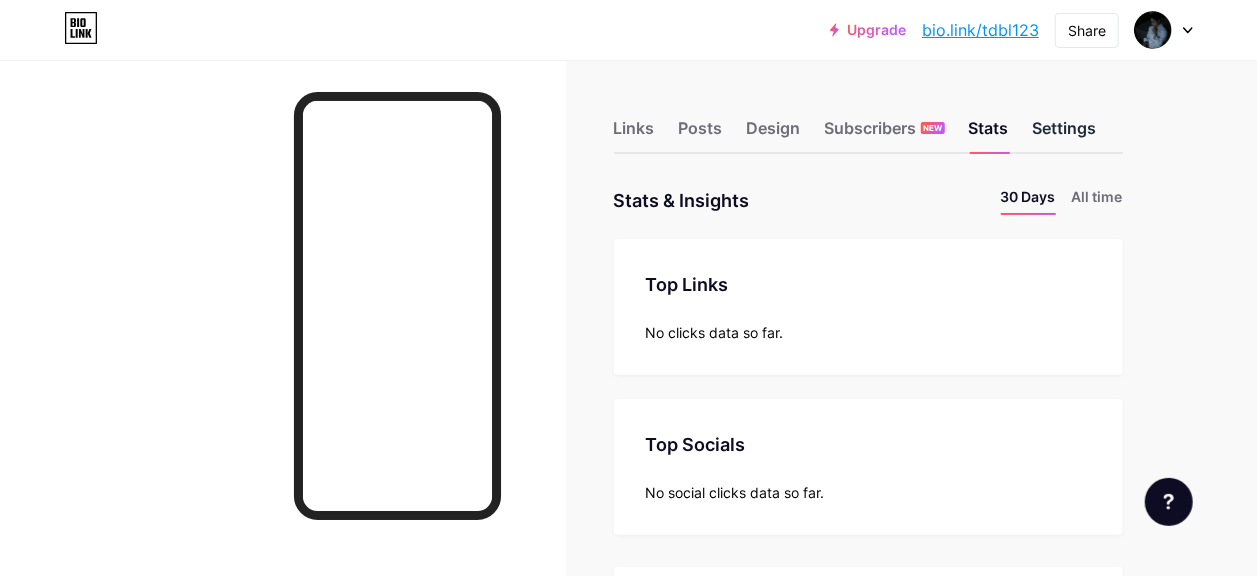 click on "Settings" at bounding box center [1065, 134] 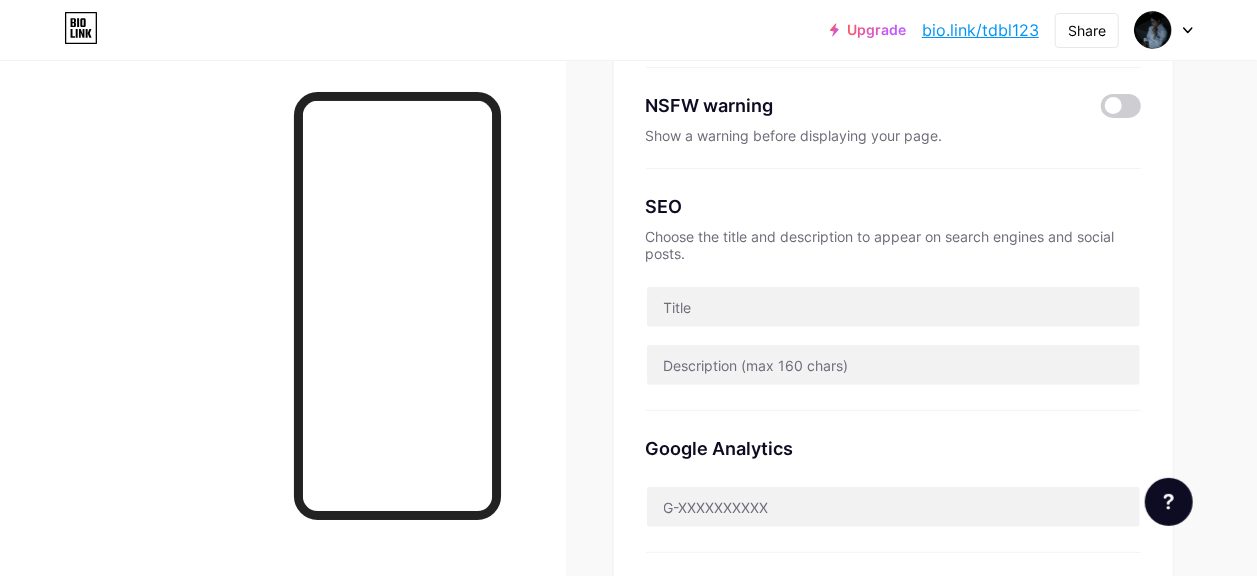 scroll, scrollTop: 0, scrollLeft: 0, axis: both 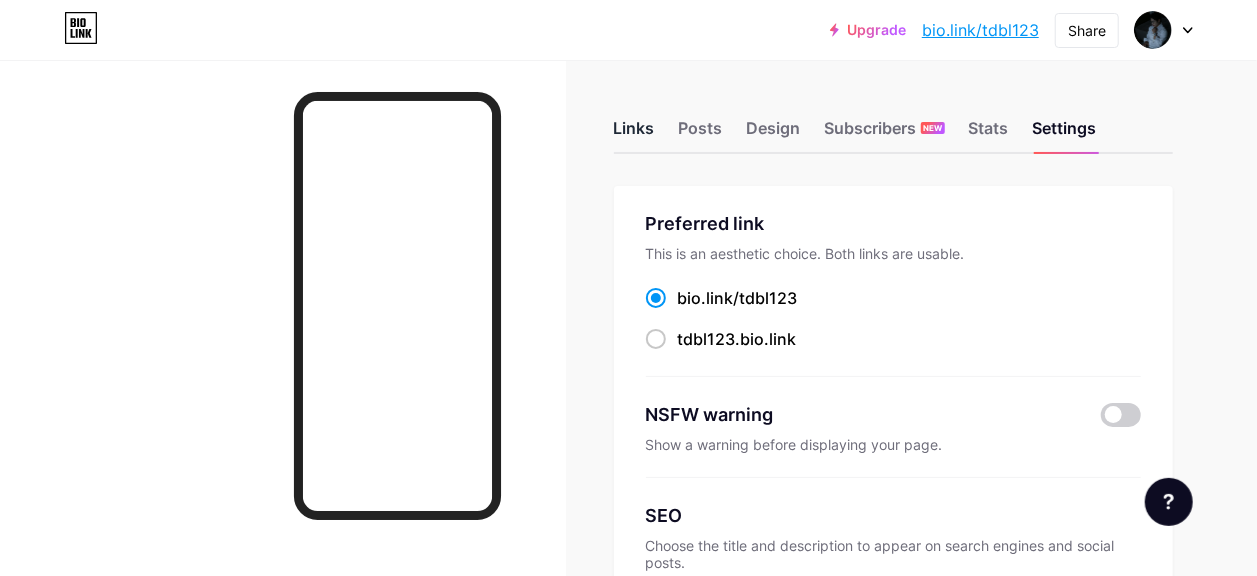 drag, startPoint x: 676, startPoint y: 101, endPoint x: 661, endPoint y: 120, distance: 24.207438 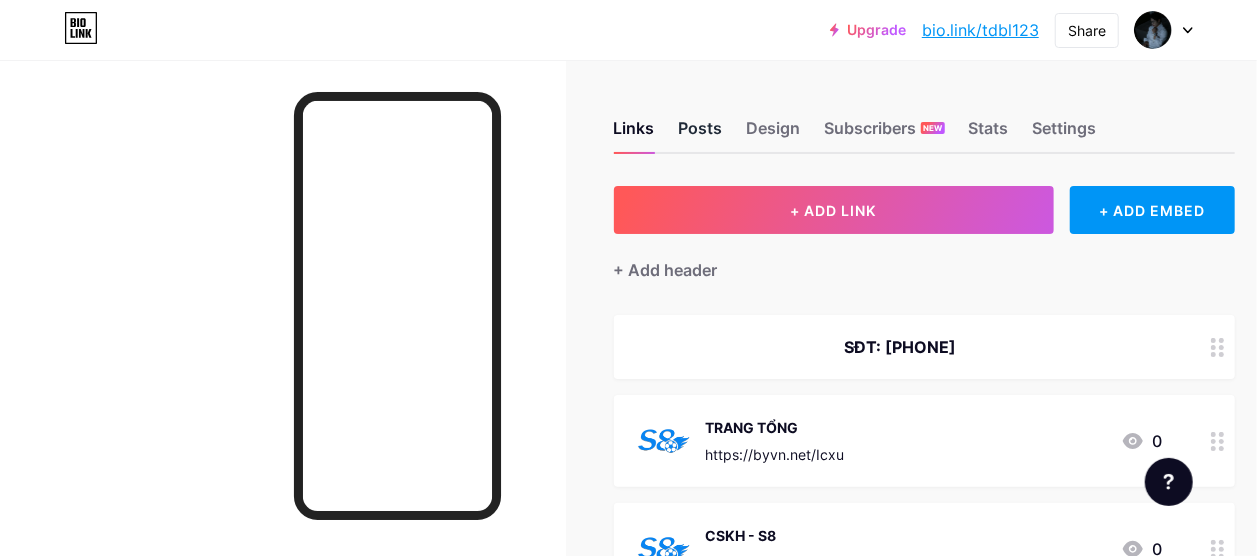 click on "Posts" at bounding box center (701, 134) 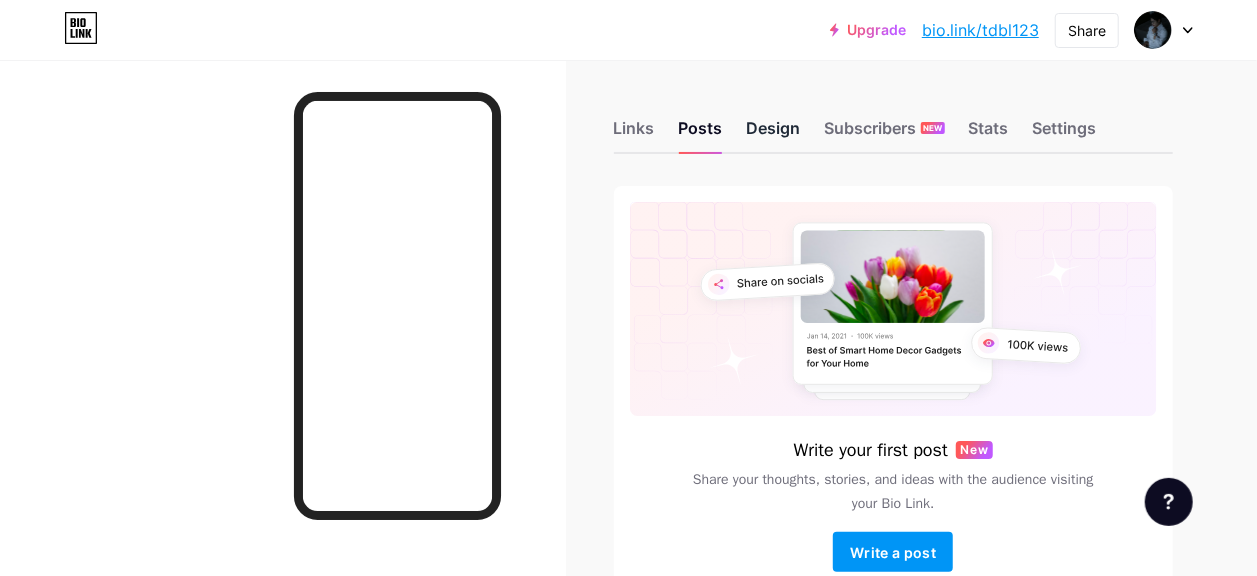 click on "Design" at bounding box center [774, 134] 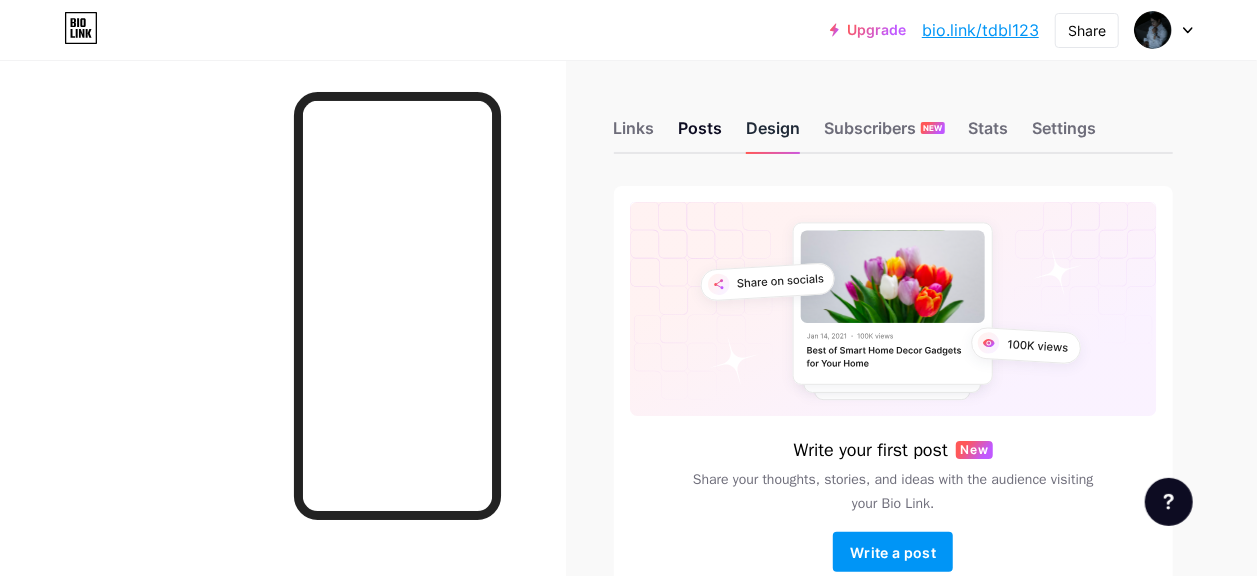 click on "Design" at bounding box center (774, 134) 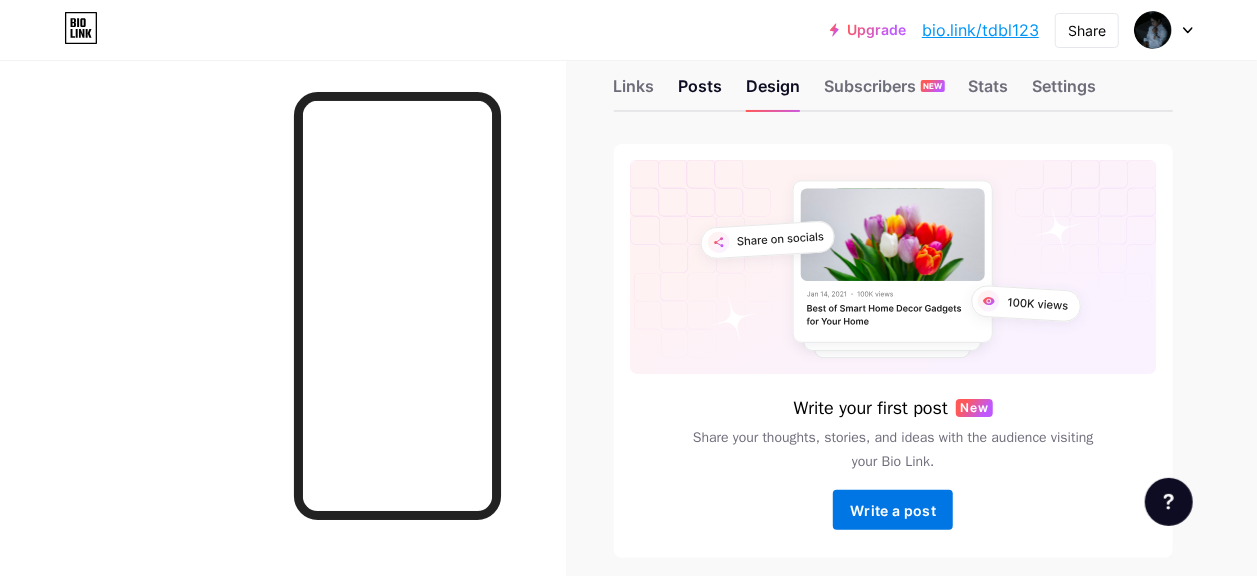 scroll, scrollTop: 0, scrollLeft: 0, axis: both 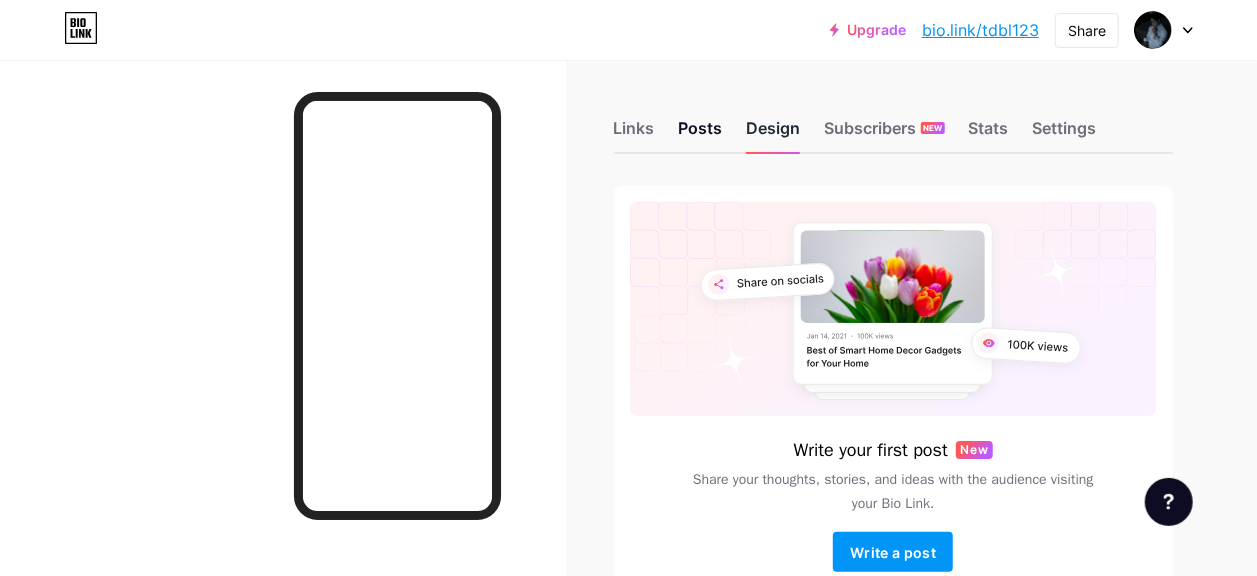 click on "Design" at bounding box center [774, 134] 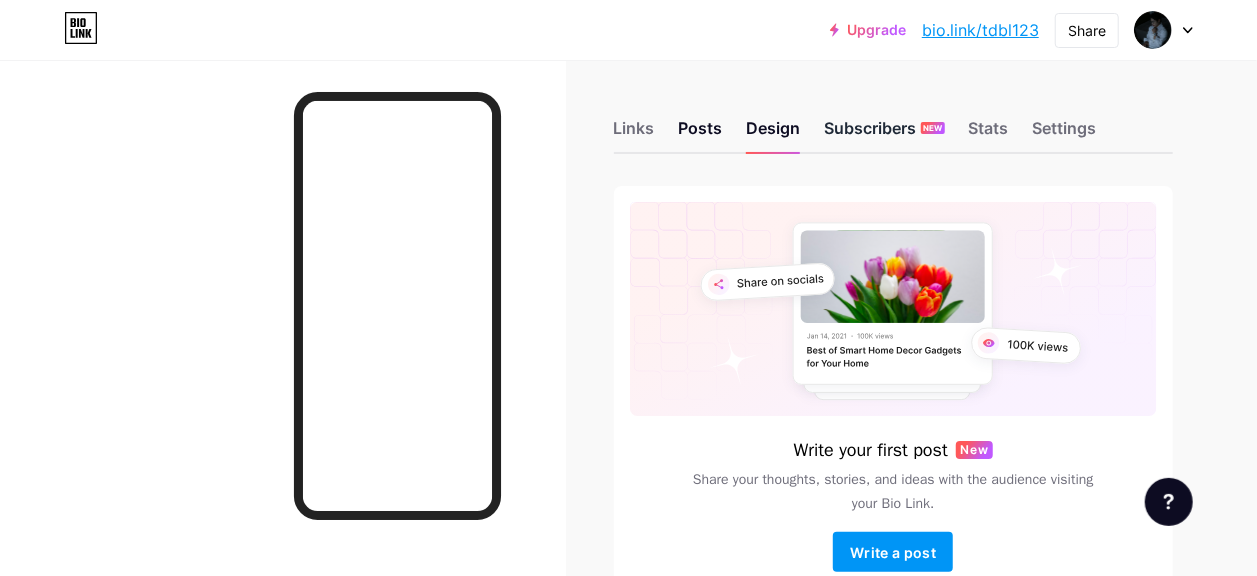 click on "Subscribers
NEW" at bounding box center [885, 134] 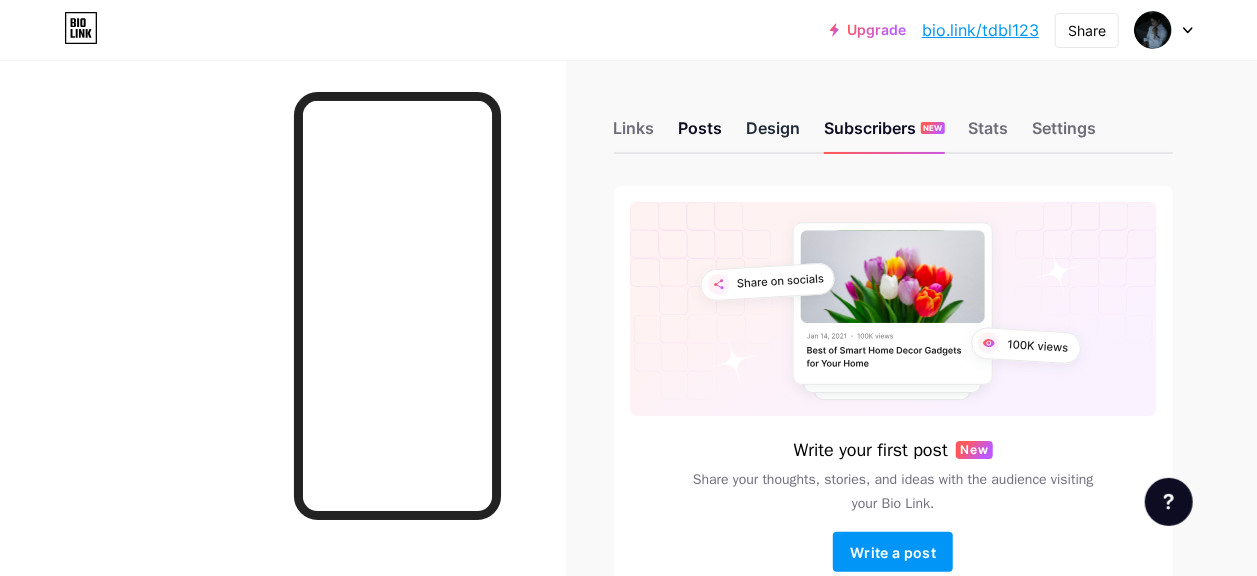 click on "Design" at bounding box center [774, 134] 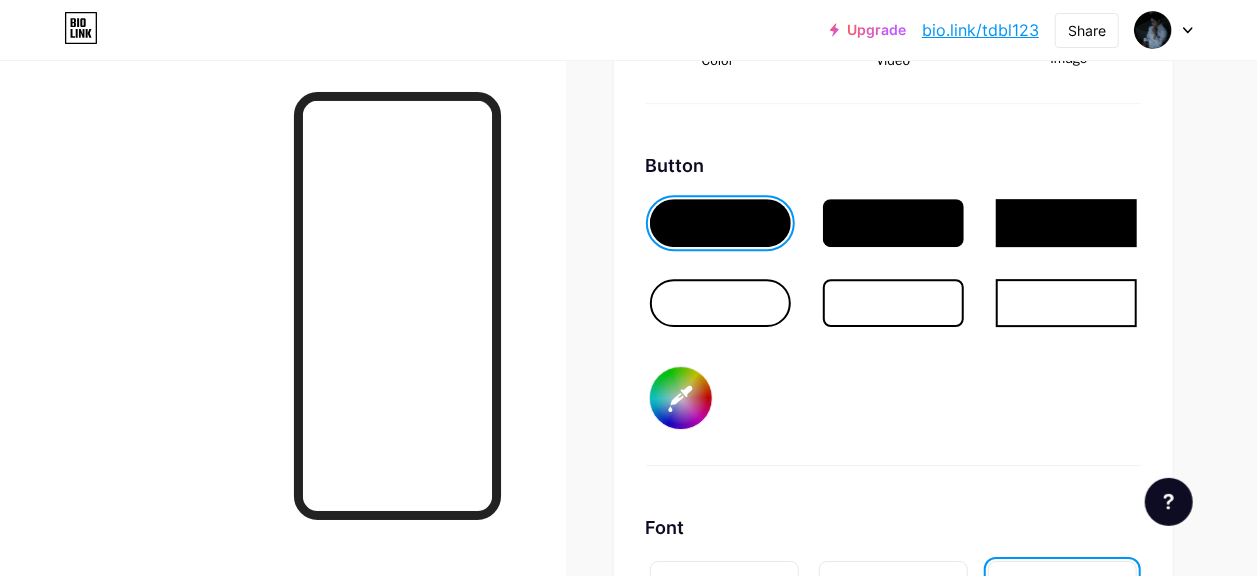scroll, scrollTop: 3066, scrollLeft: 0, axis: vertical 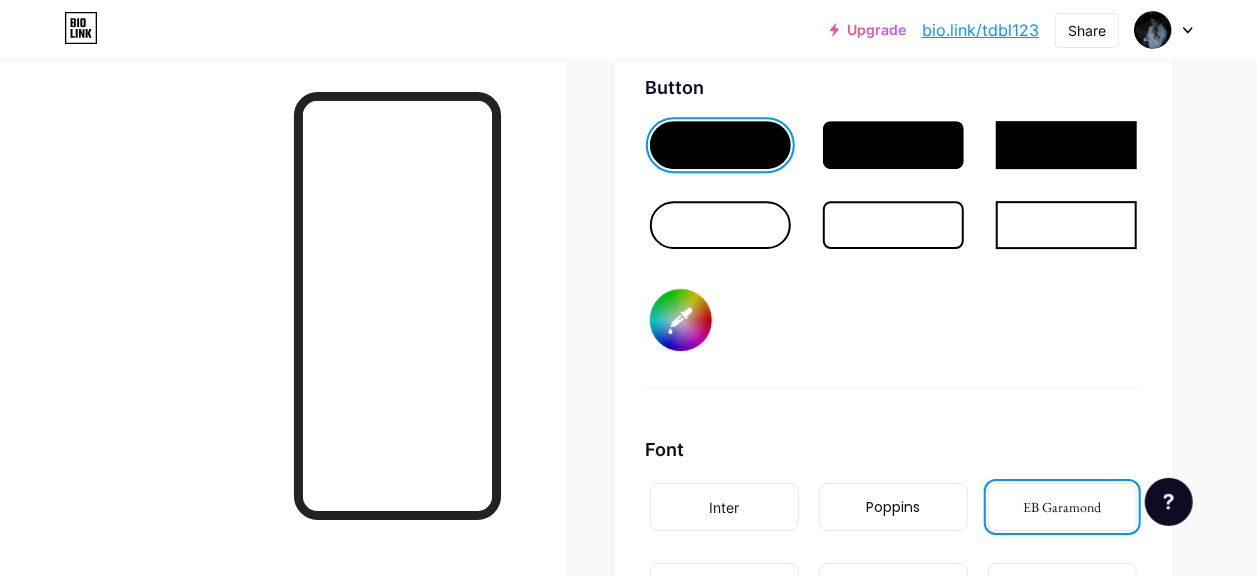 click on "#000000" at bounding box center (681, 320) 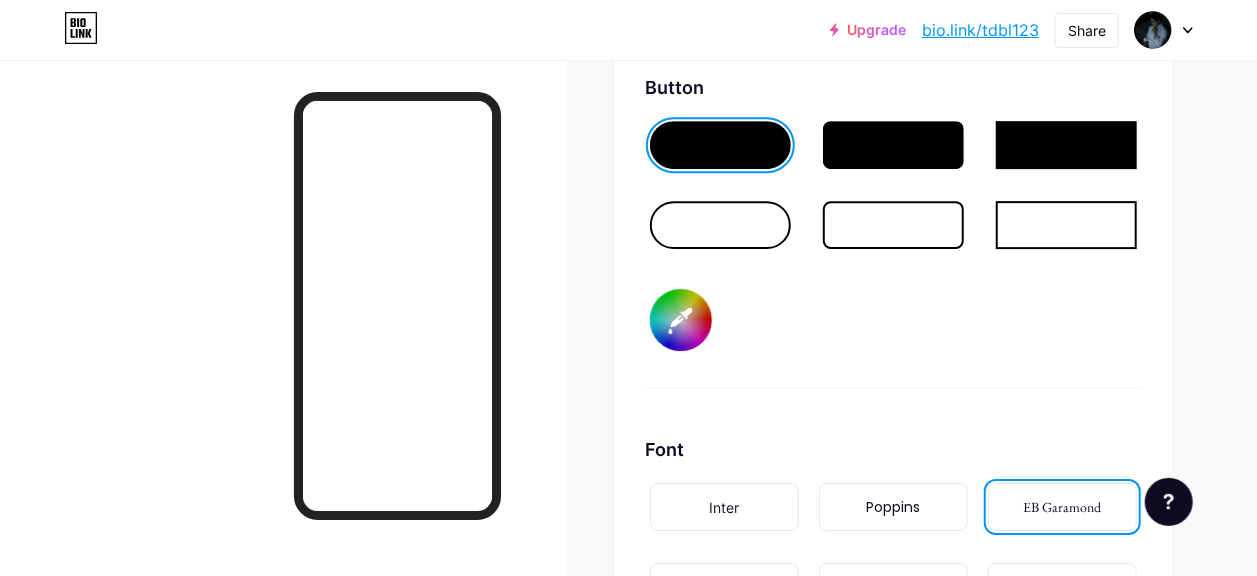type on "#575d87" 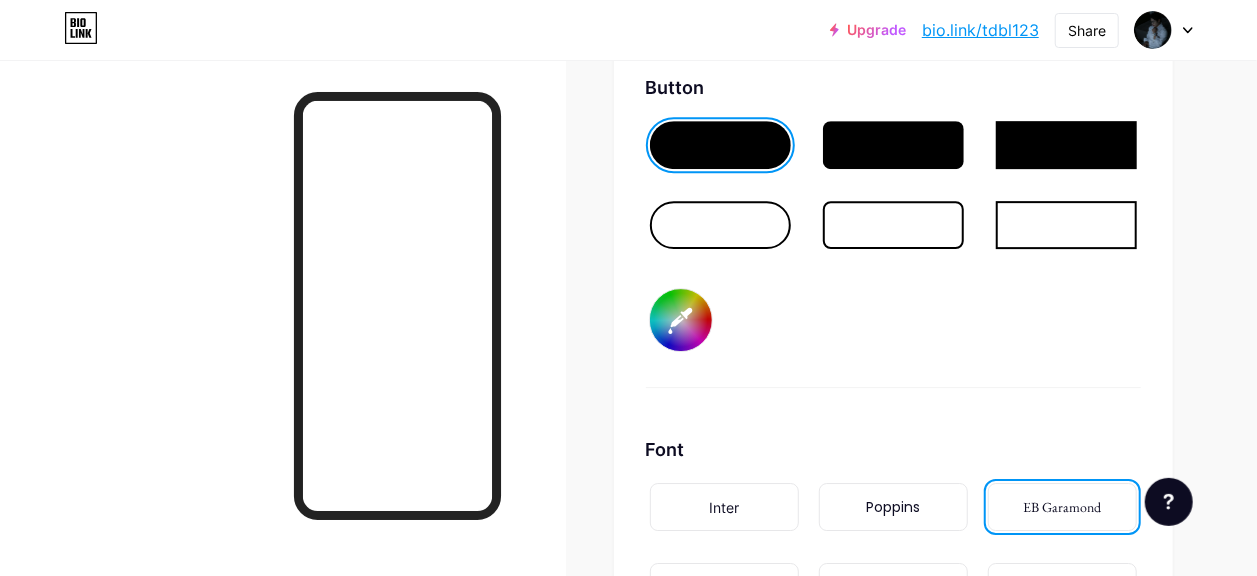 type on "#ffffff" 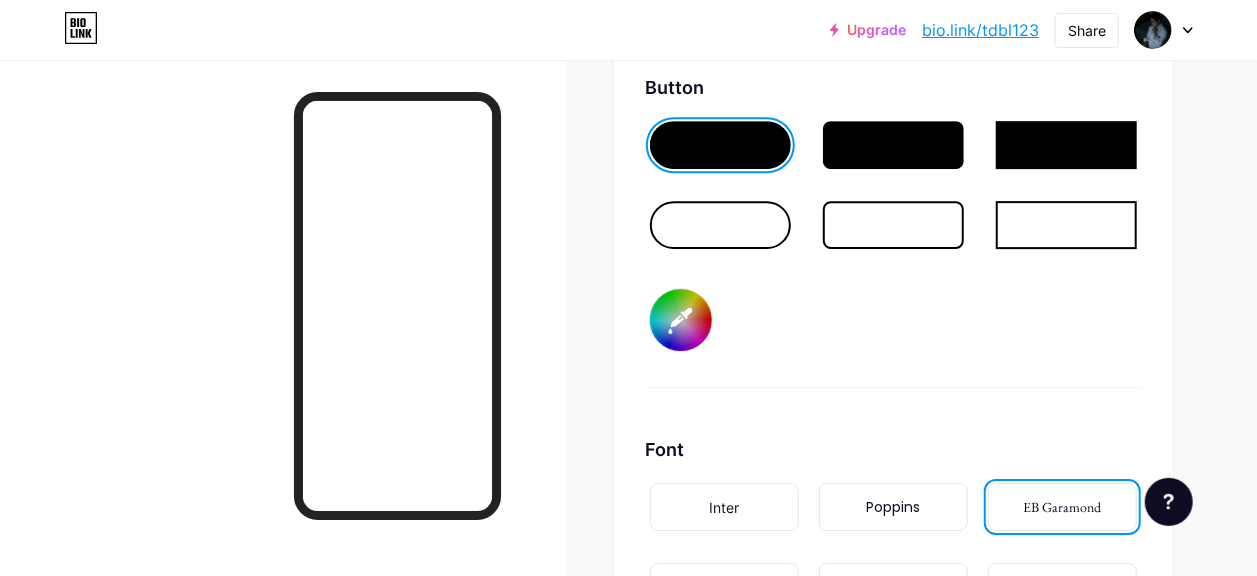 type on "#596091" 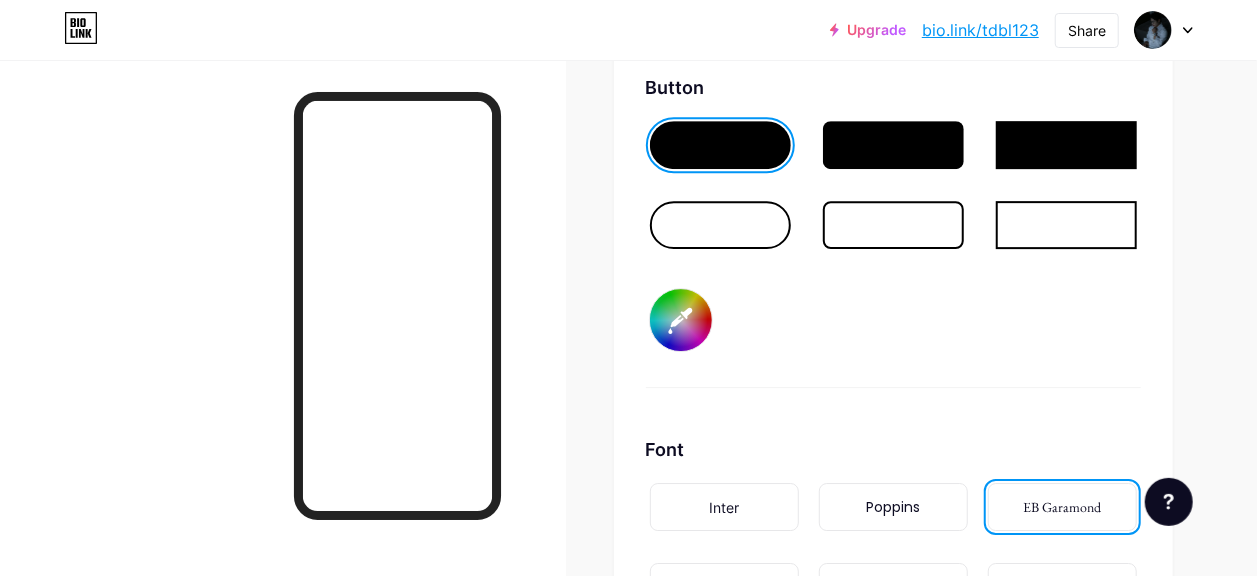 type on "#ffffff" 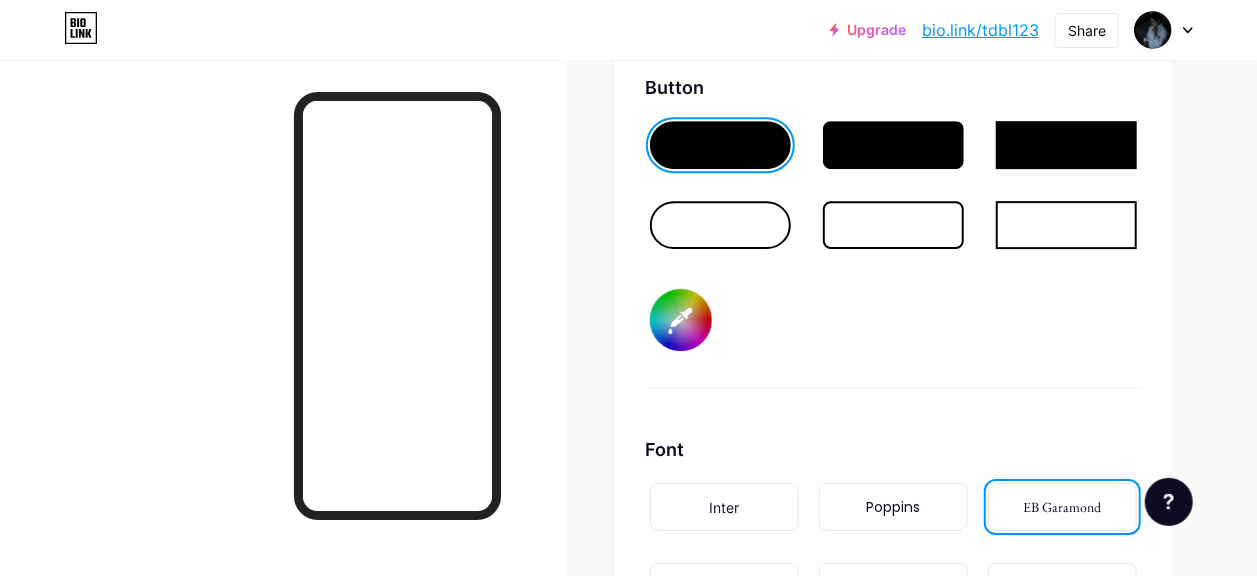 type on "#5765cb" 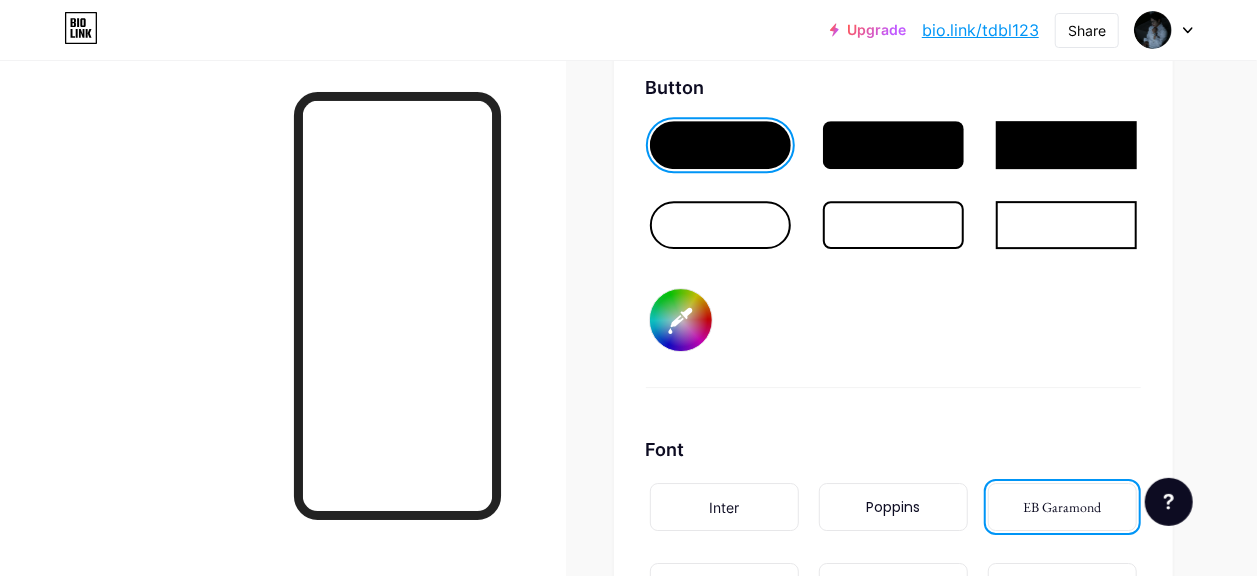 type on "#ffffff" 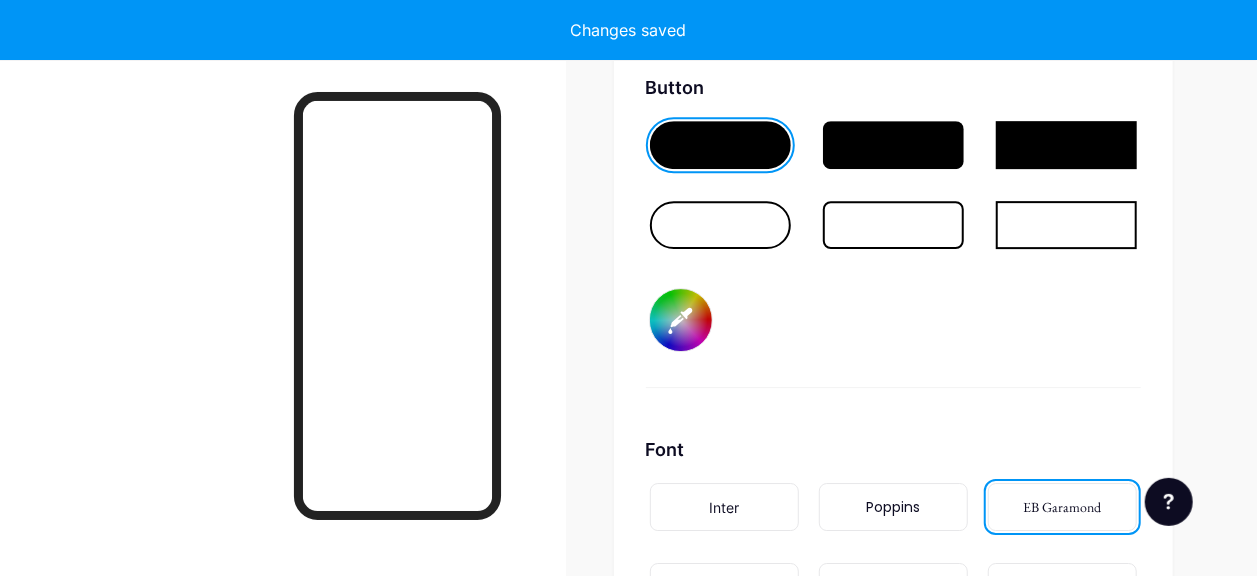 type on "#5361ca" 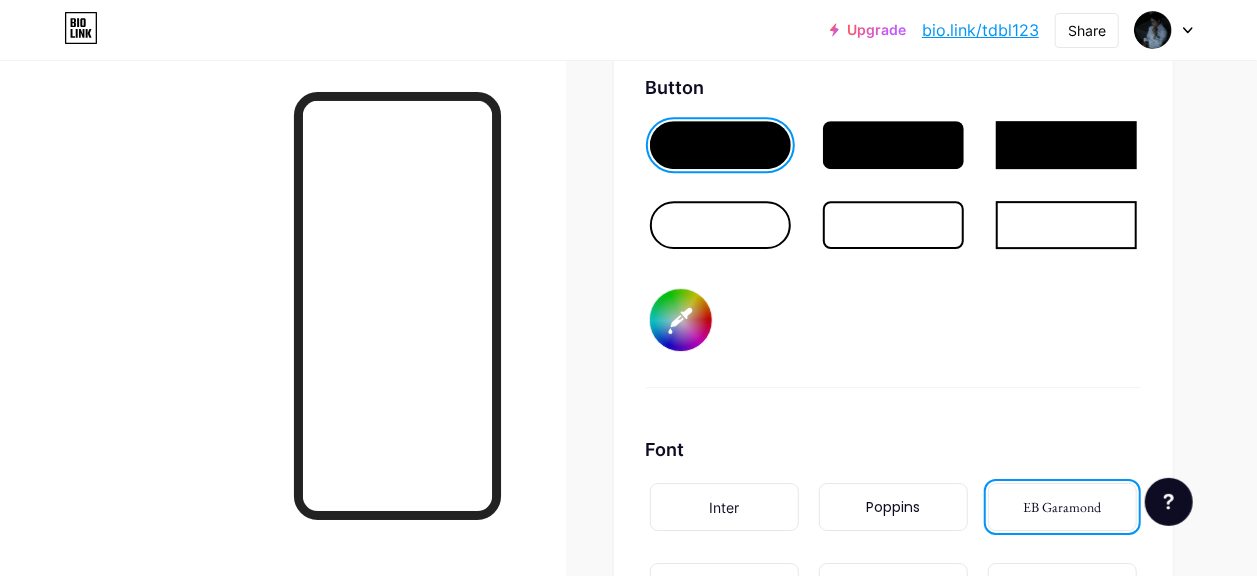 type on "#4a5ce3" 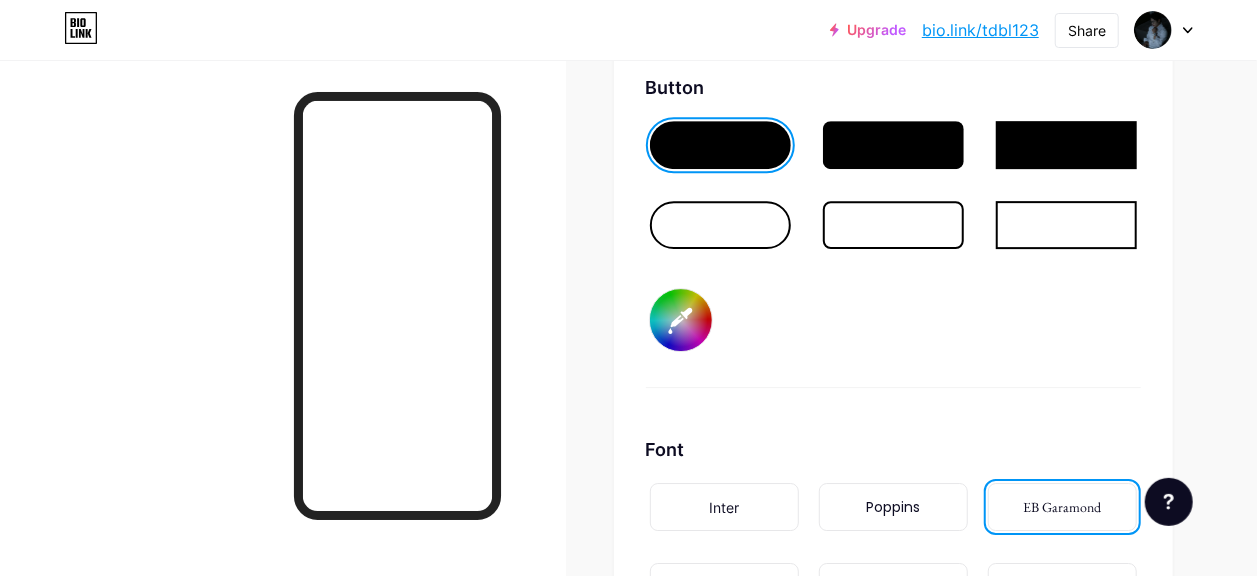 type on "#ffffff" 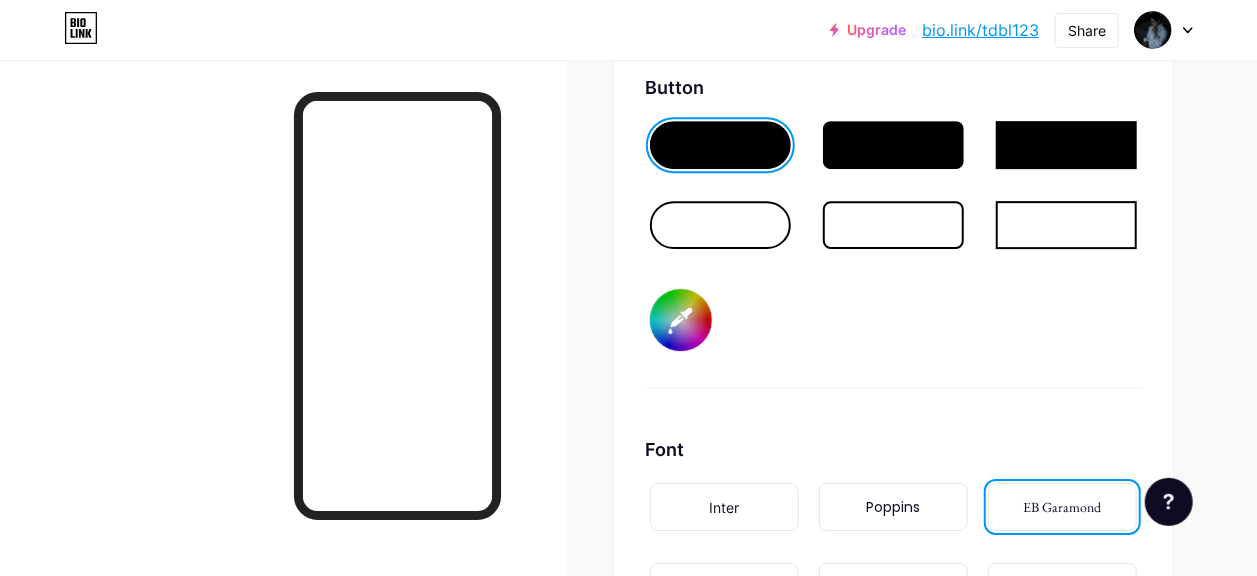 type on "#4f60e3" 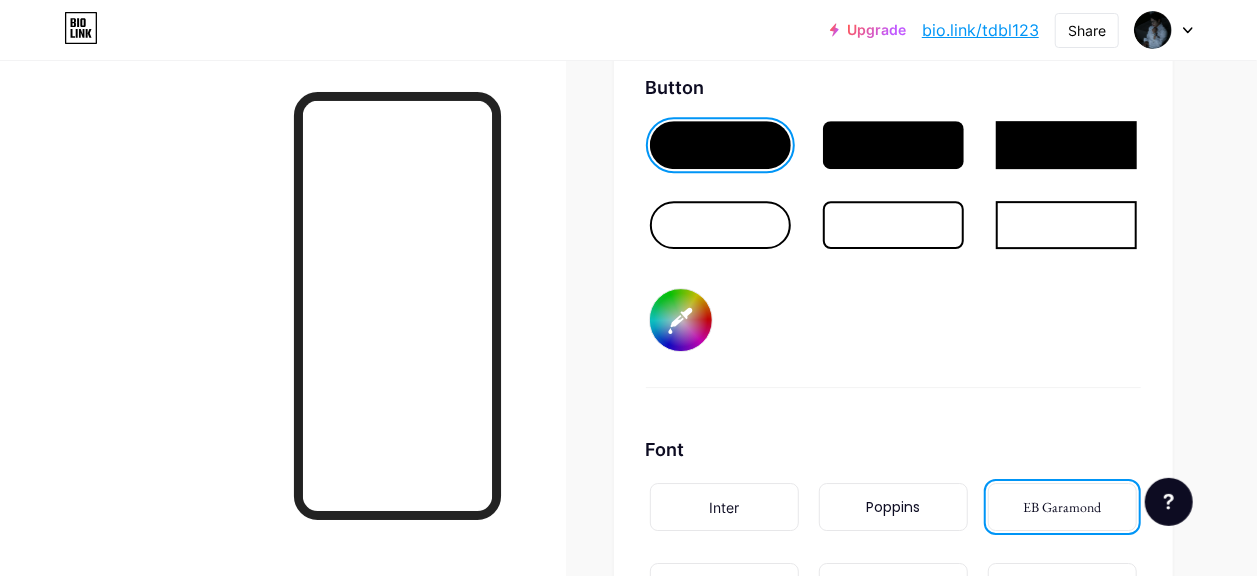 type on "#5364e4" 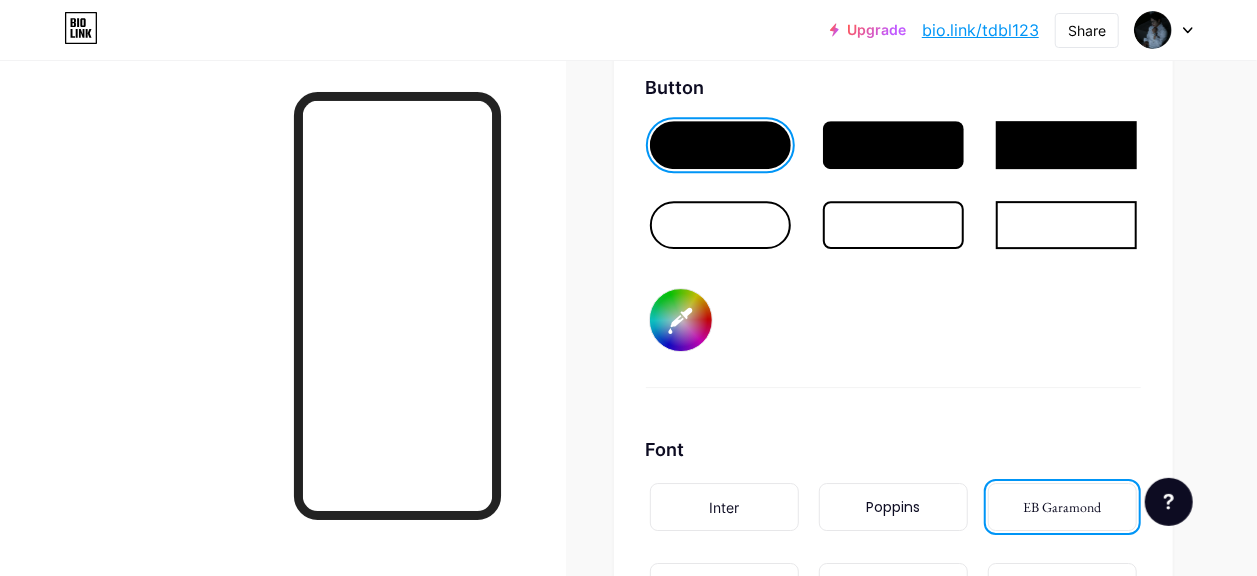 type on "#ffffff" 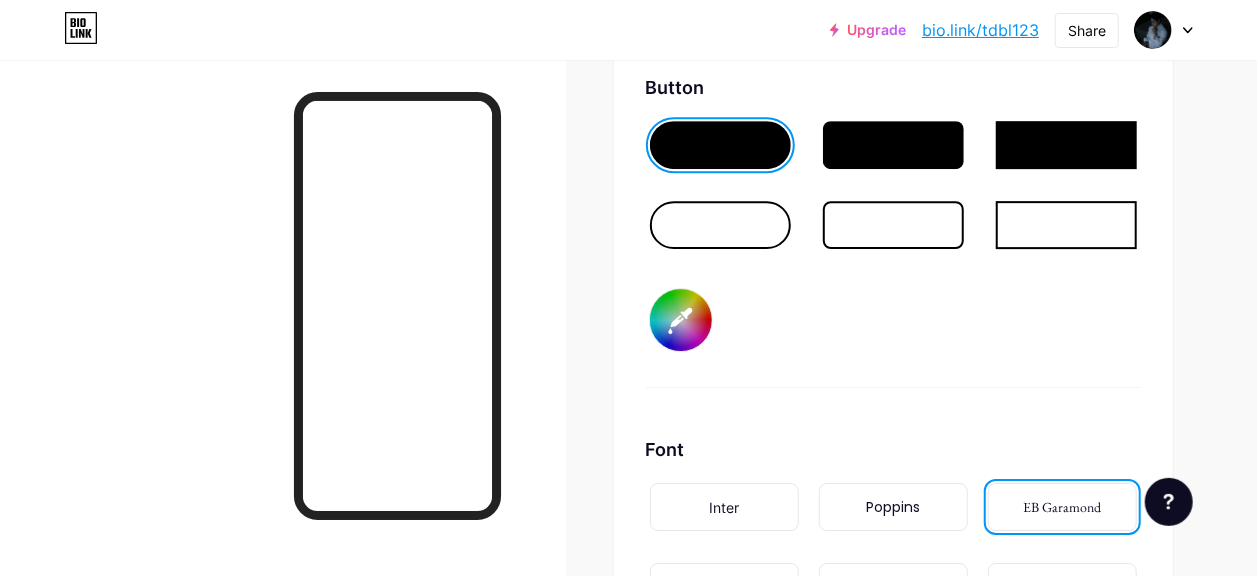 type on "#5869e4" 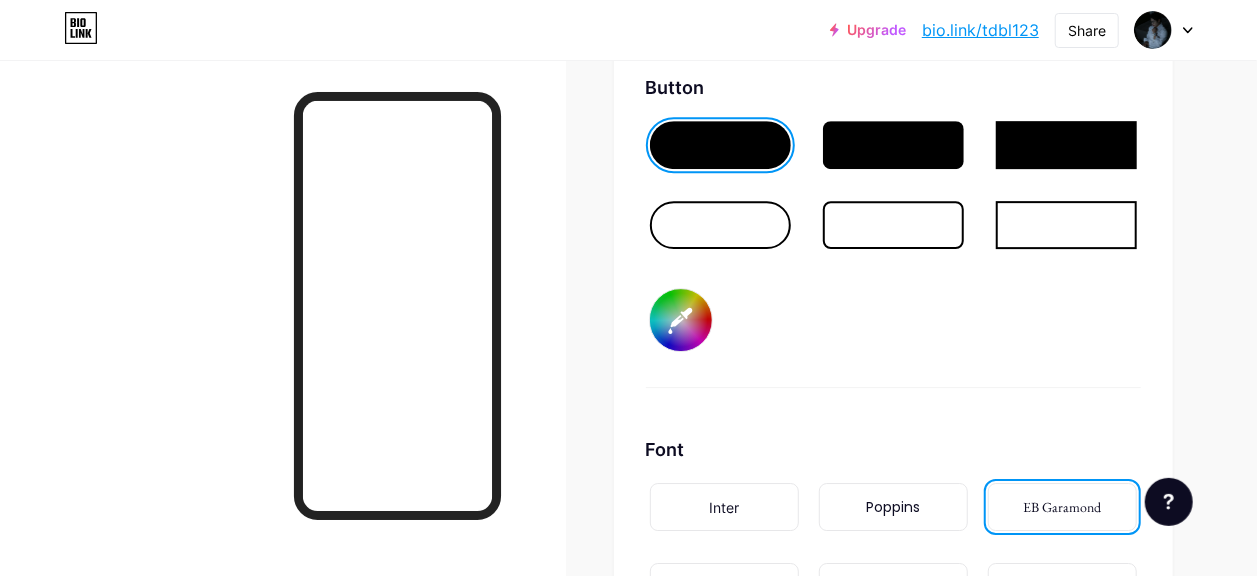 type on "#ffffff" 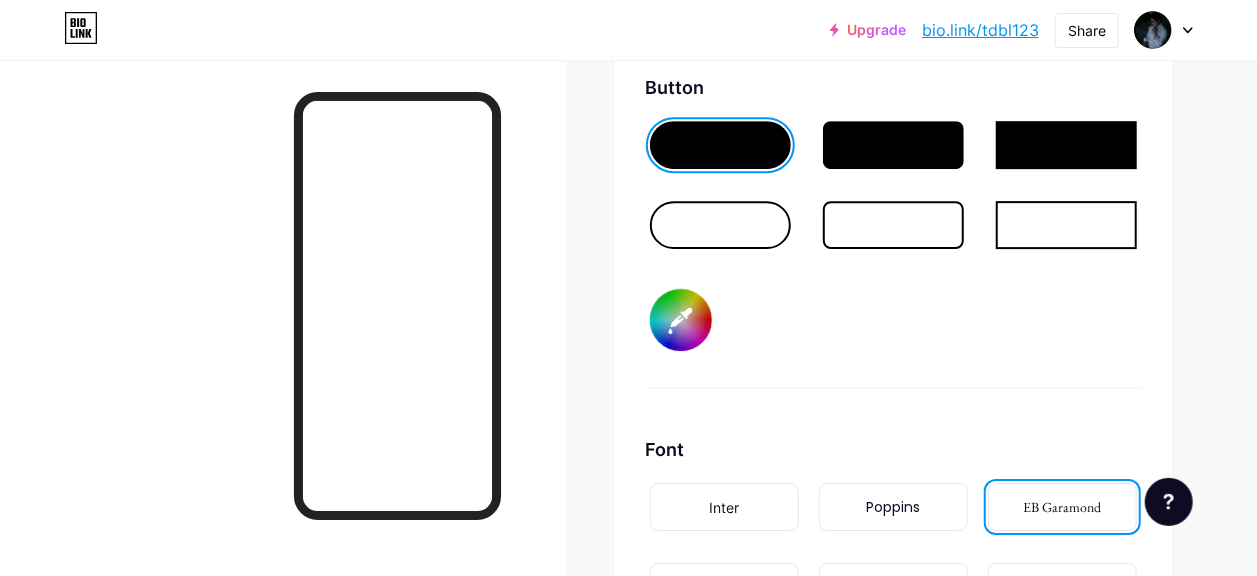 type on "#ffffff" 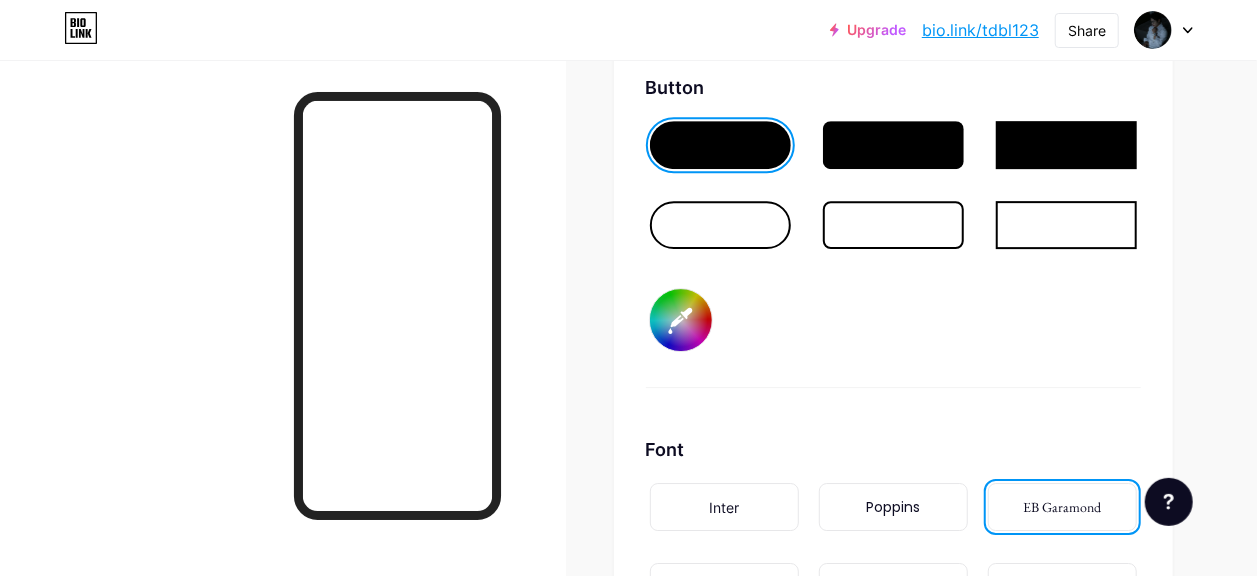 type on "#6271e4" 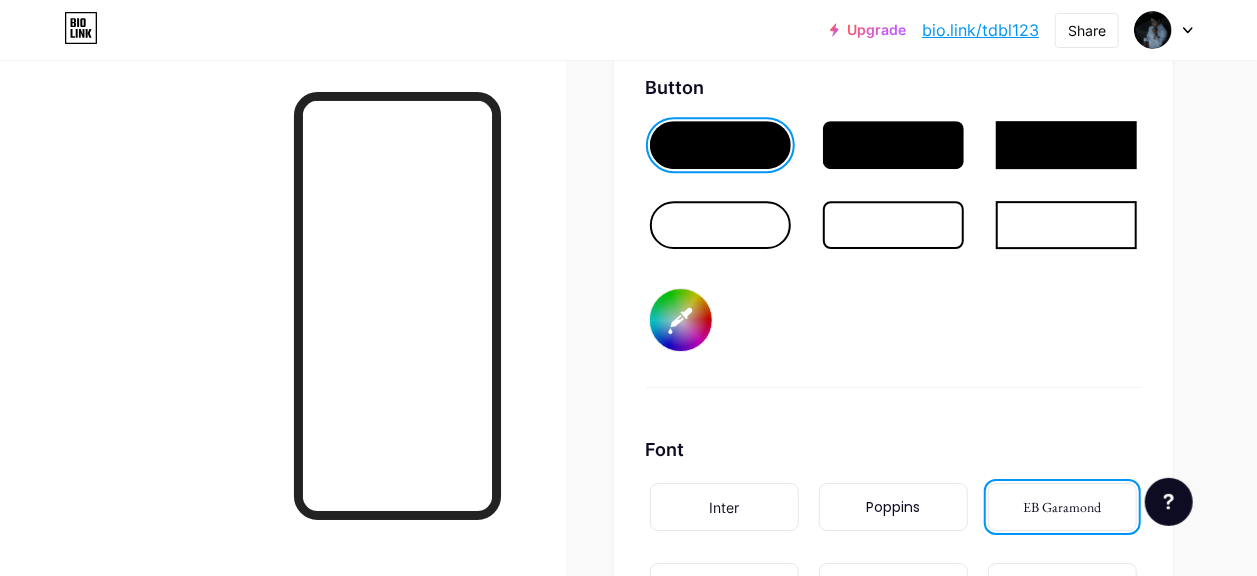 type on "#6372e3" 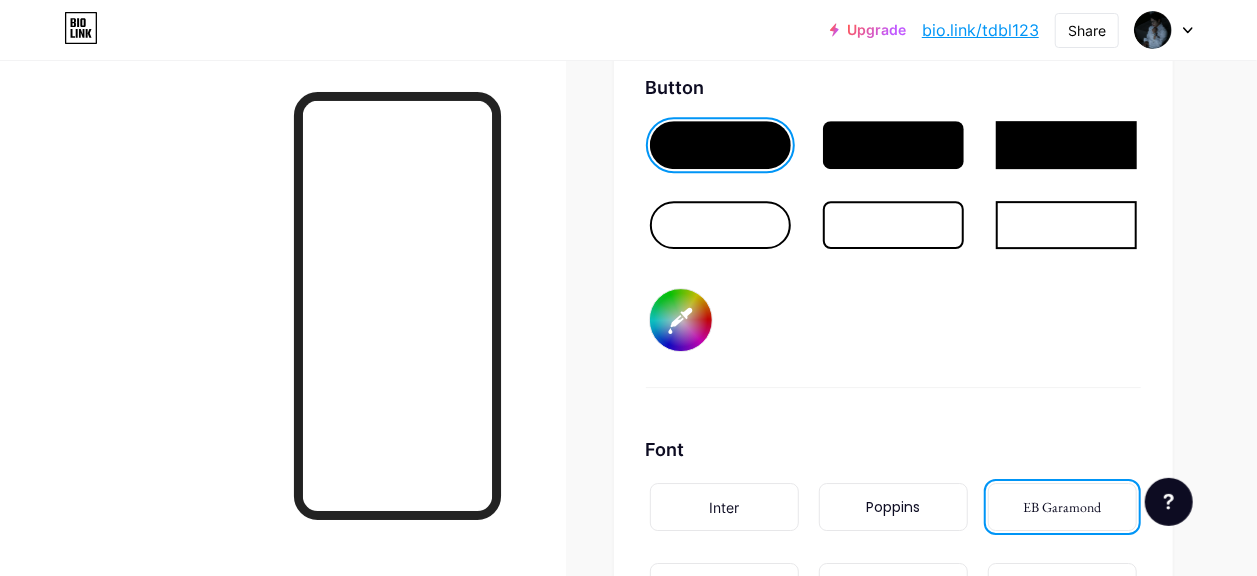 type on "#6a78e2" 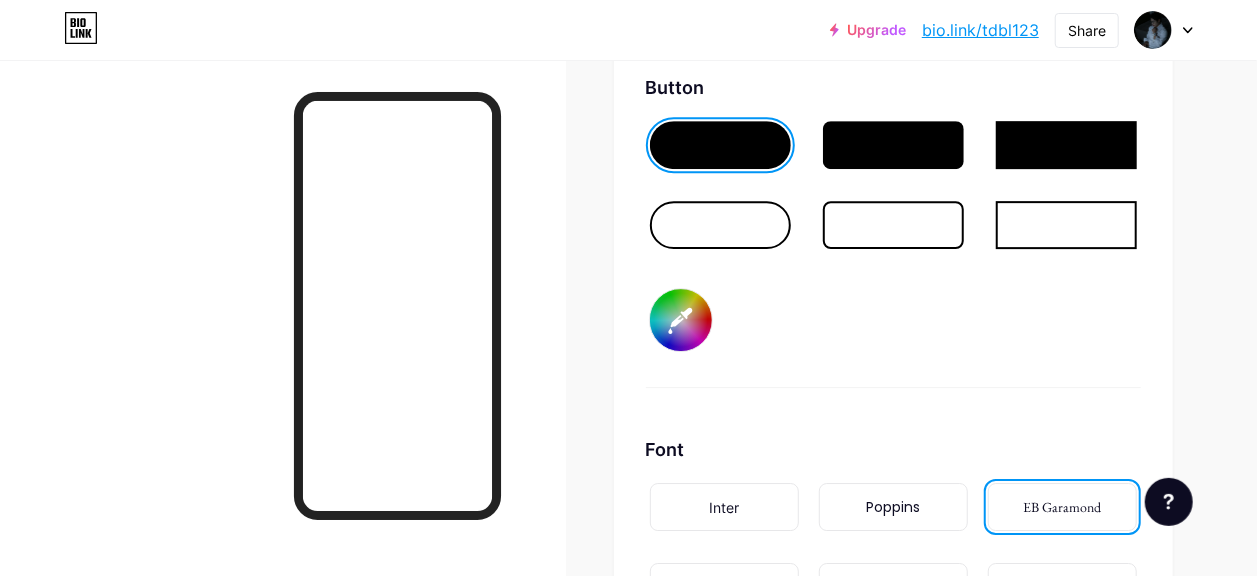 type on "#ffffff" 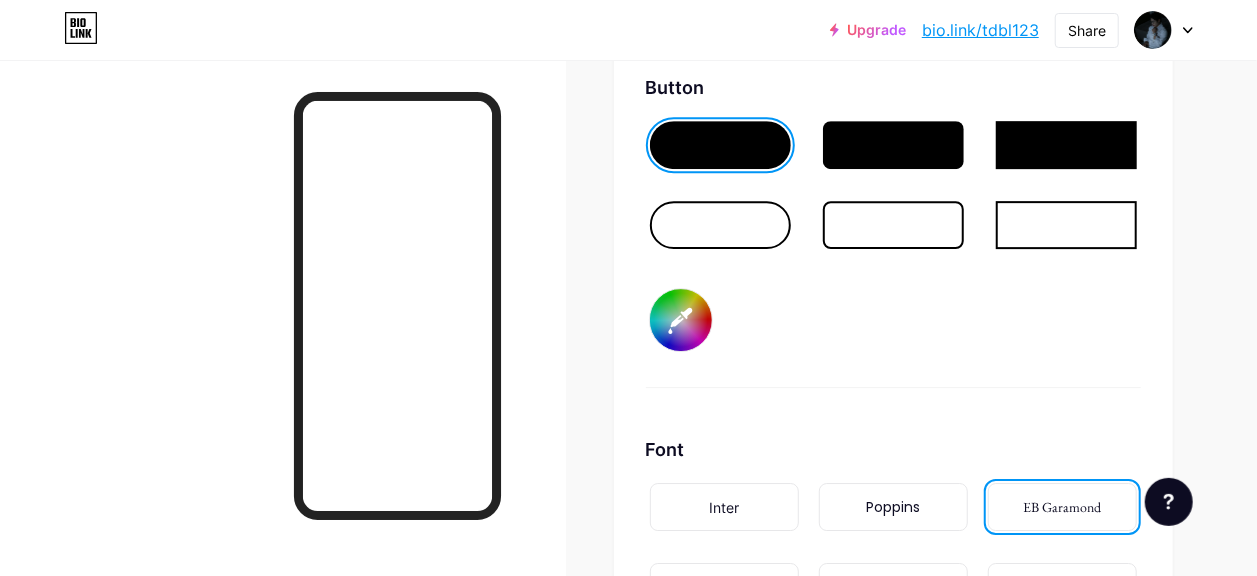 type on "#6977e2" 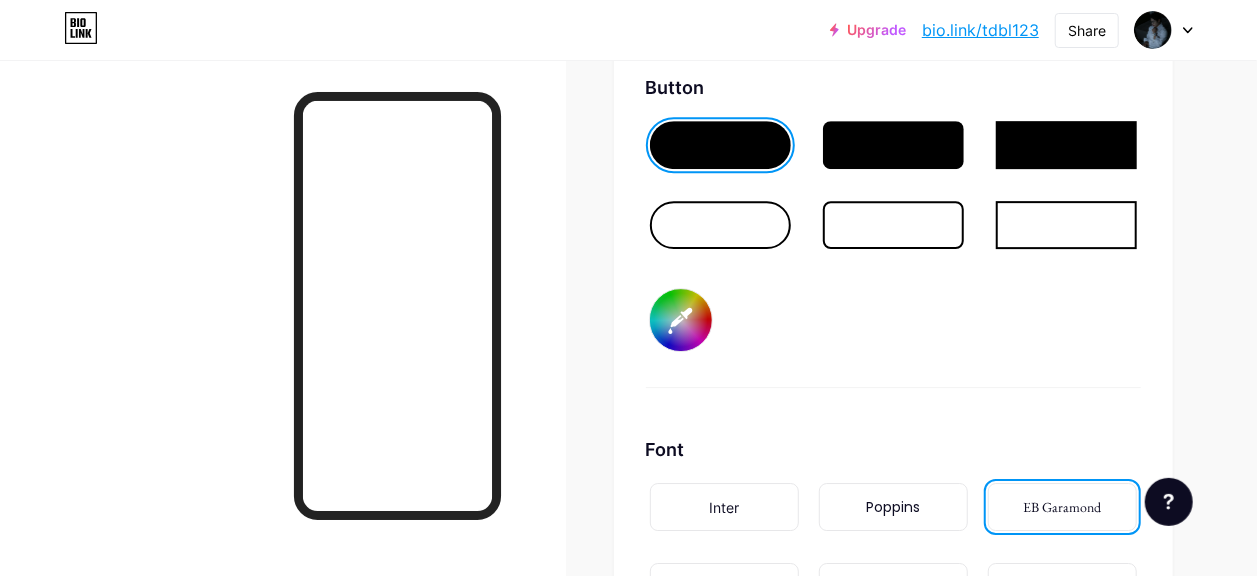 type on "#ffffff" 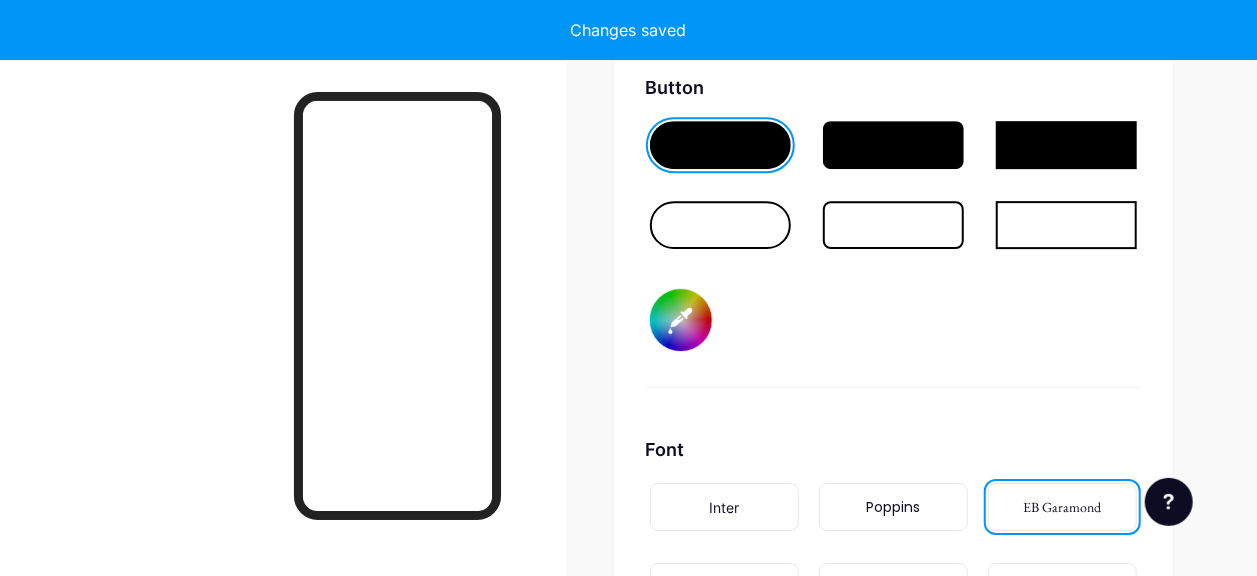 type on "#6e7bde" 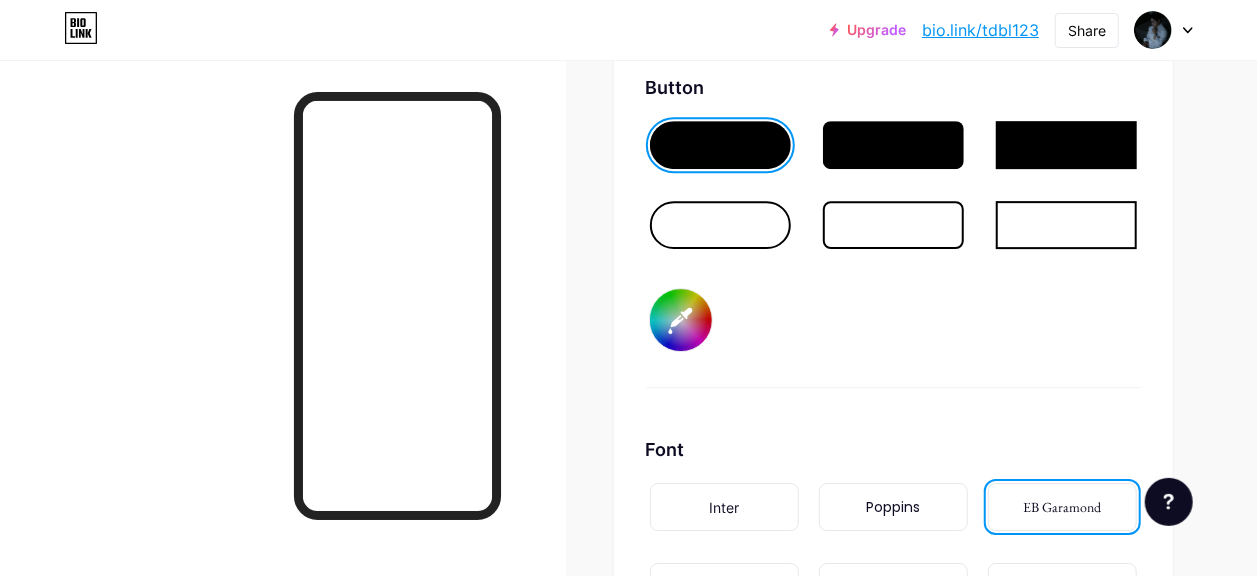 type on "#344aef" 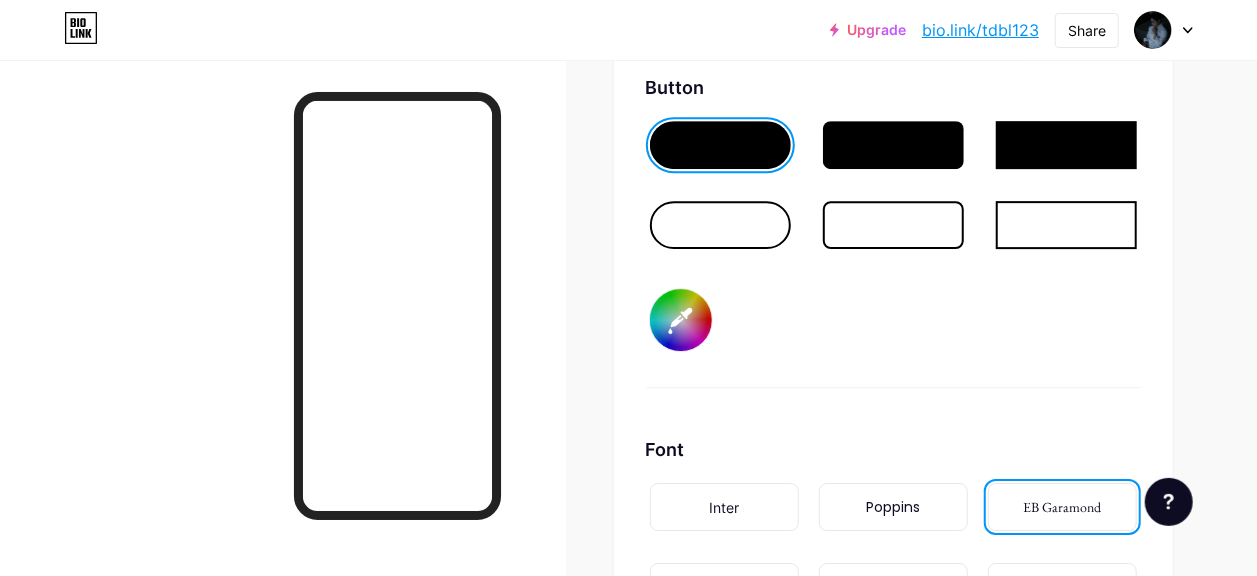 type on "#2e44ea" 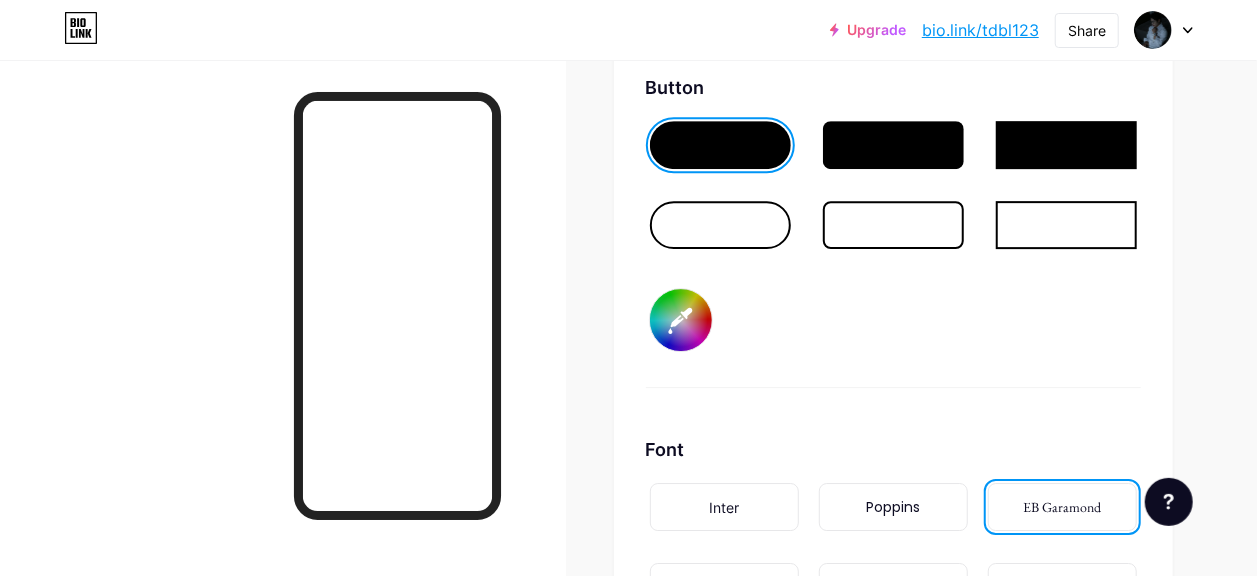 type on "#2a40ea" 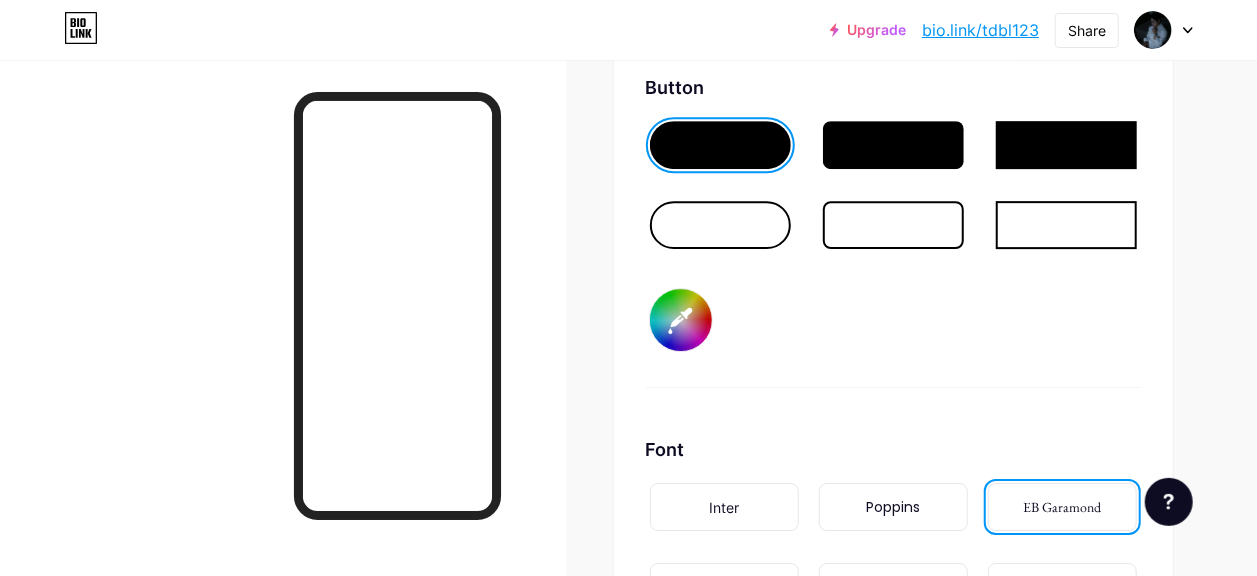 type on "#ffffff" 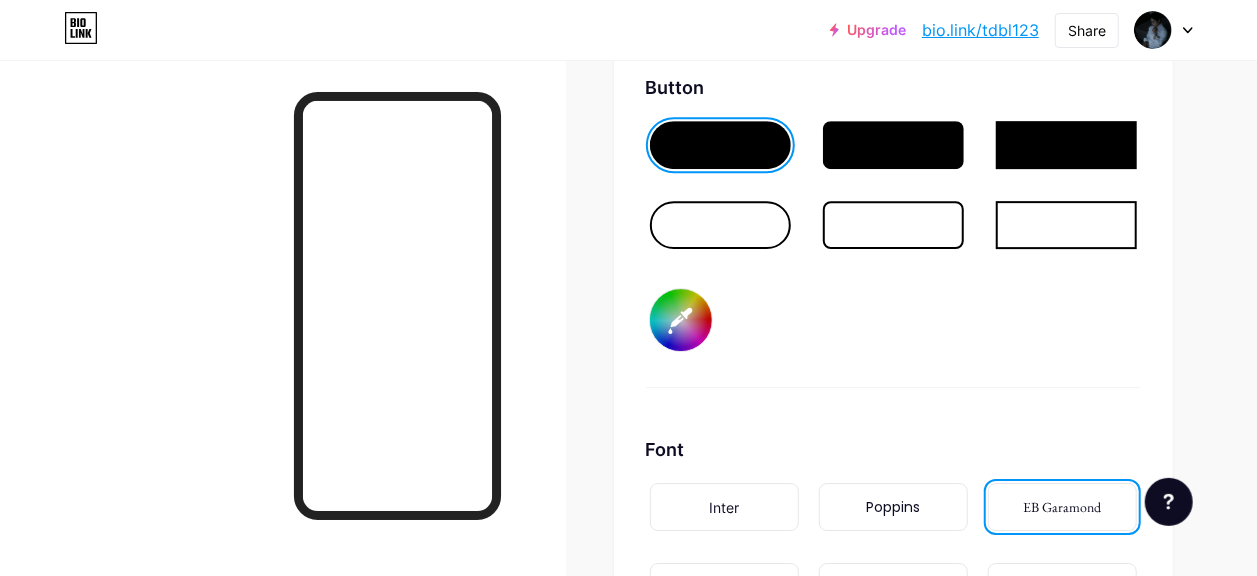 type on "#243ae5" 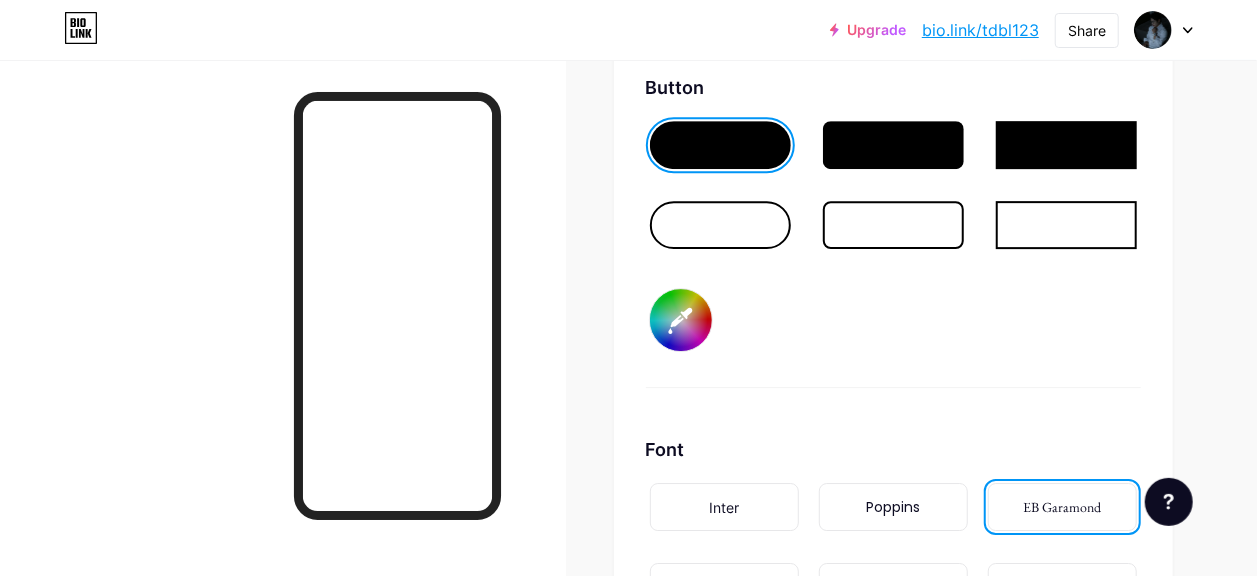 type on "#ffffff" 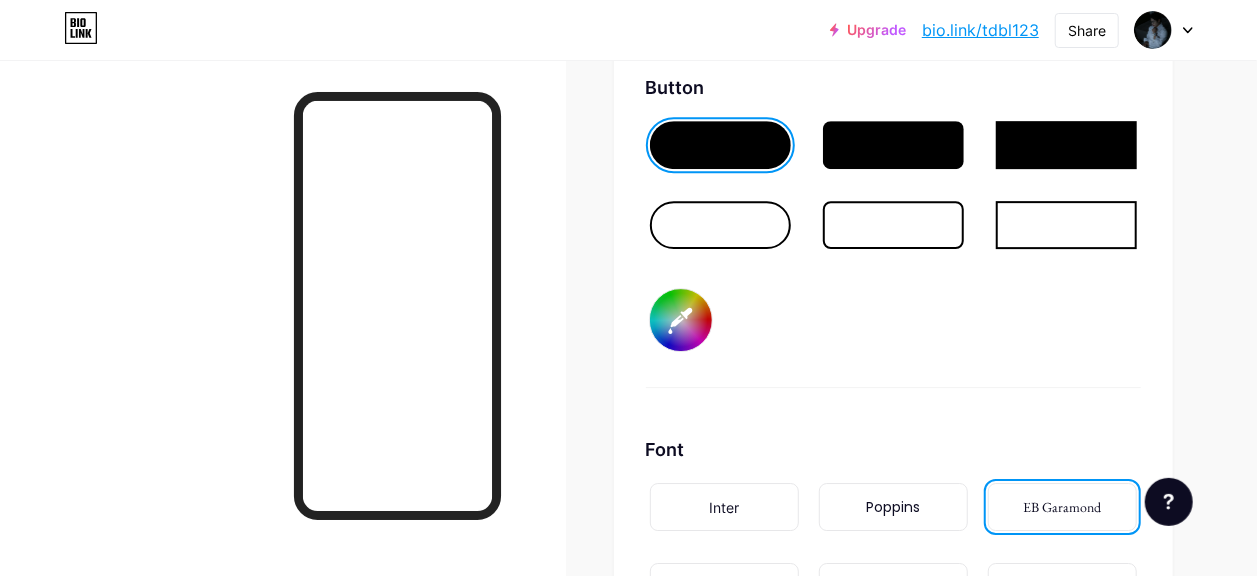 type on "#233ae7" 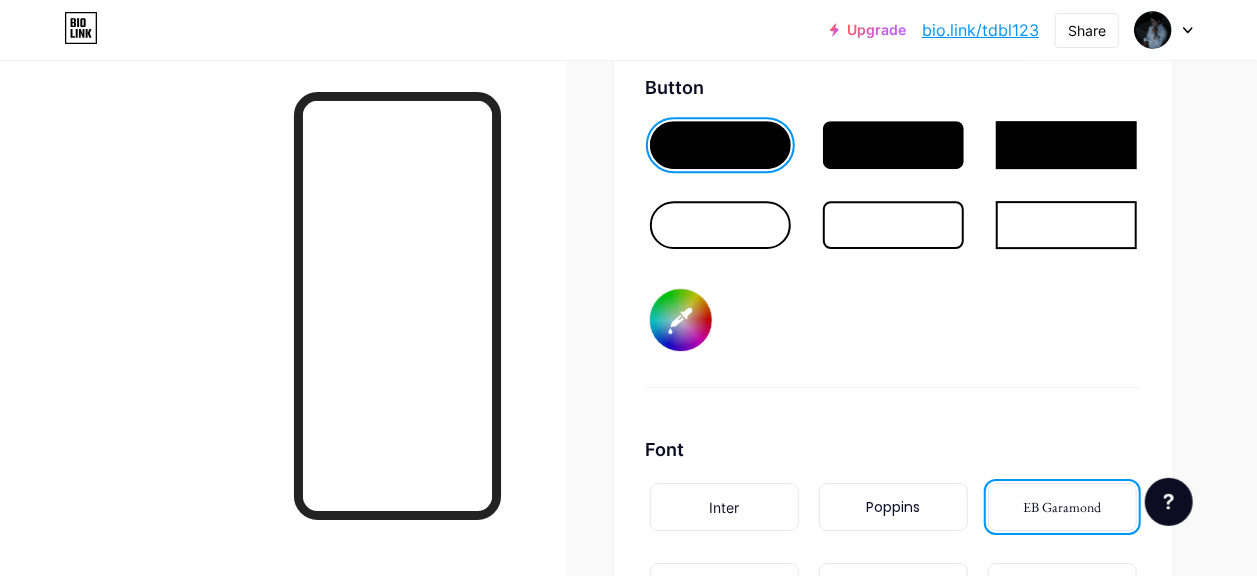 type on "#2137e4" 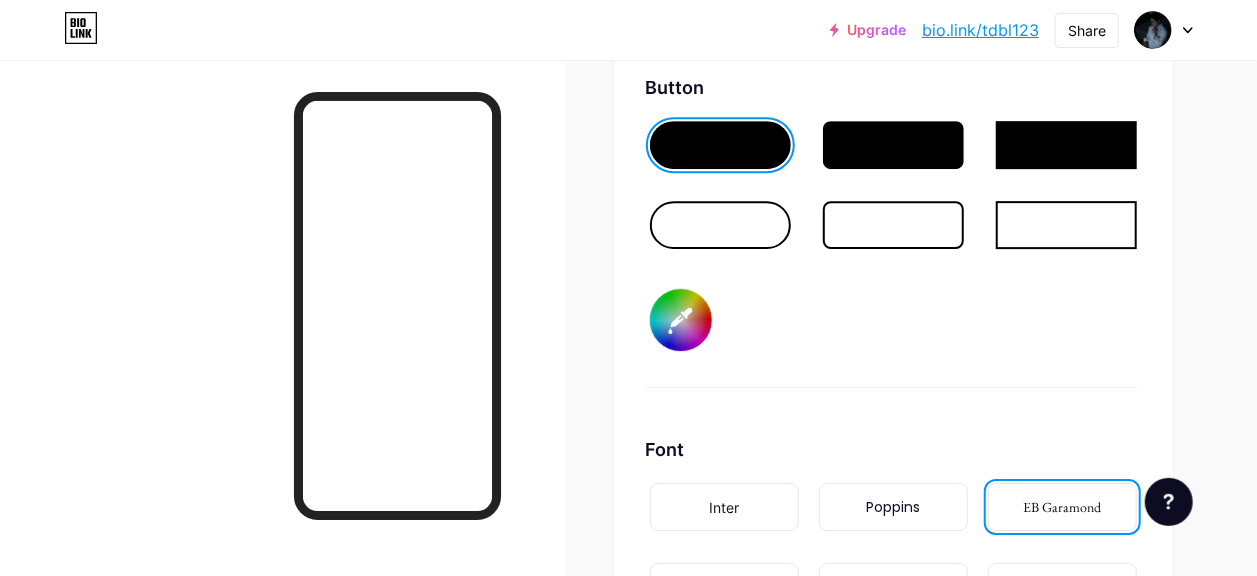 type on "#ffffff" 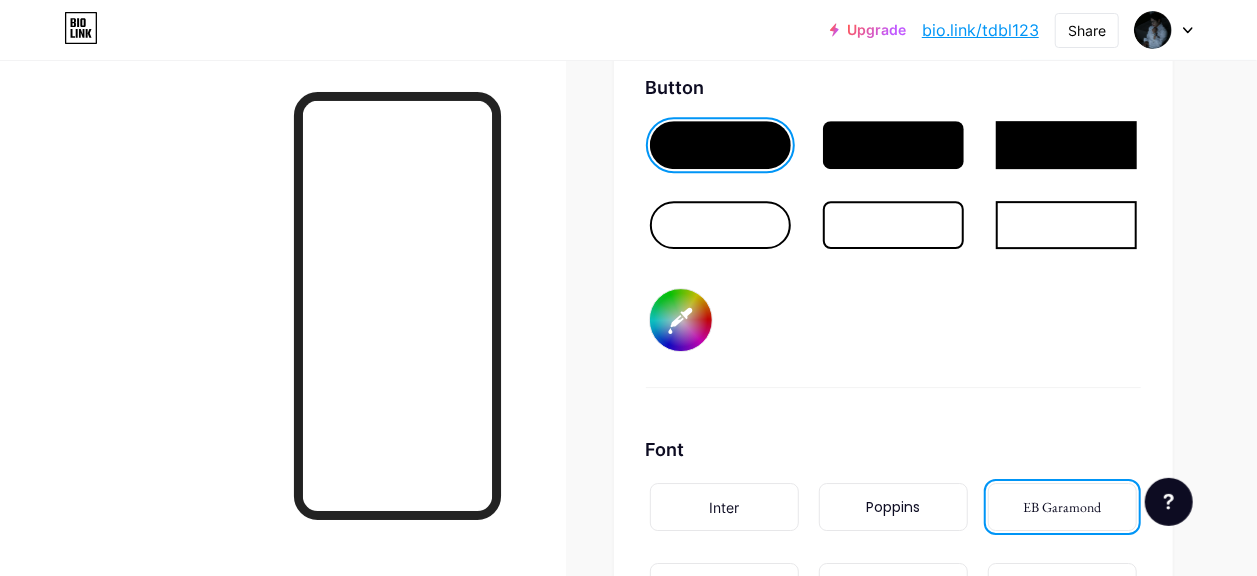 type on "#1b32e4" 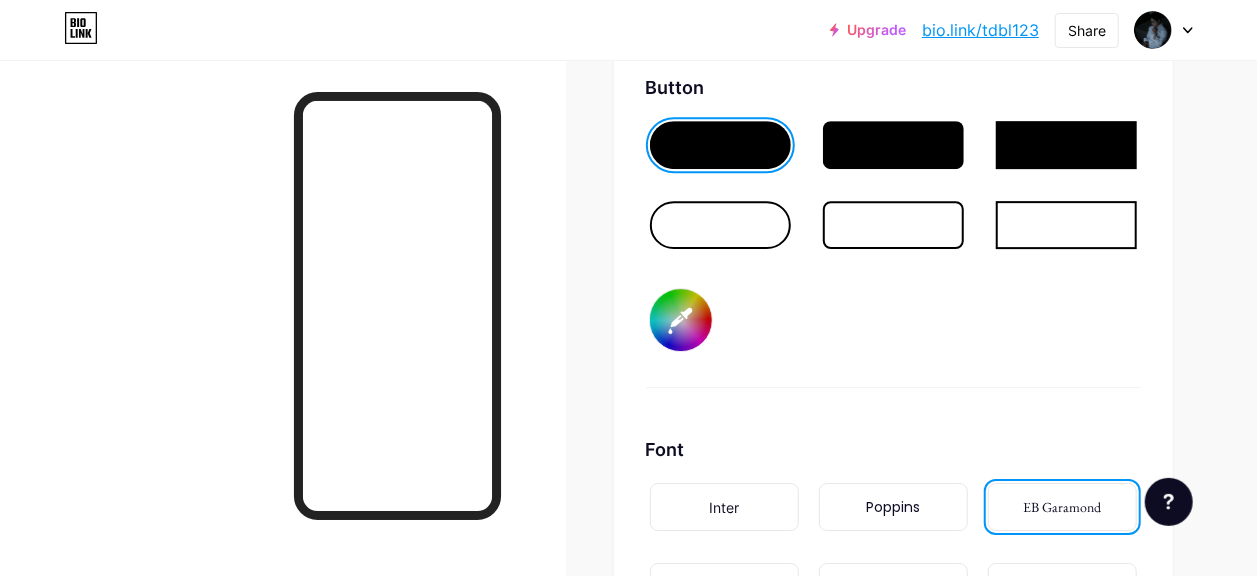 type on "#1931e6" 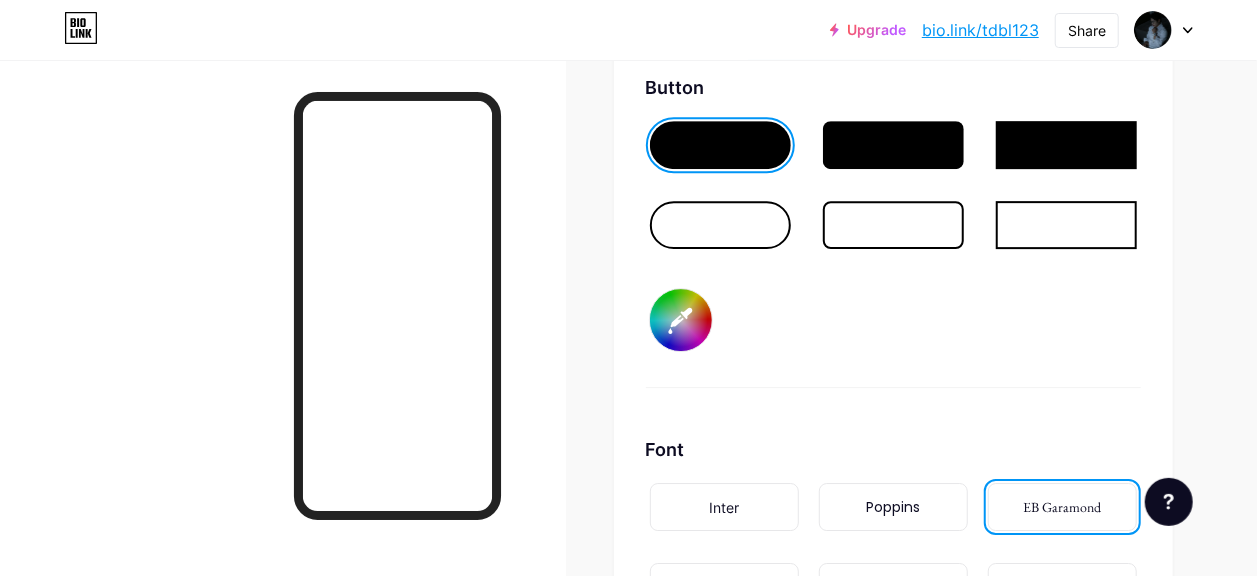 scroll, scrollTop: 2933, scrollLeft: 0, axis: vertical 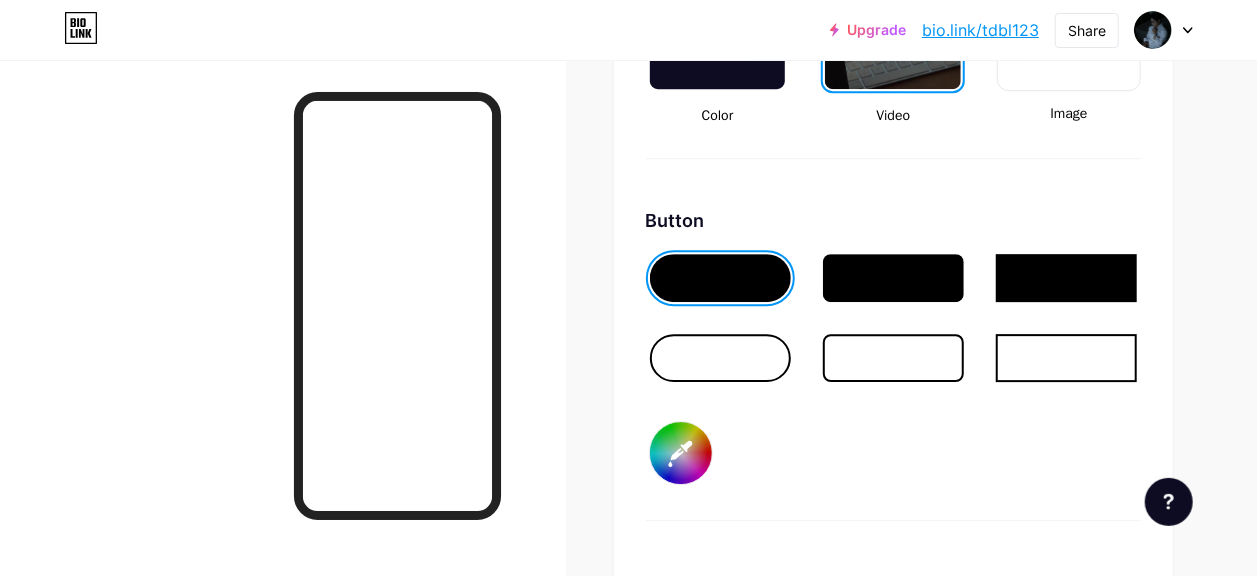 click at bounding box center (720, 358) 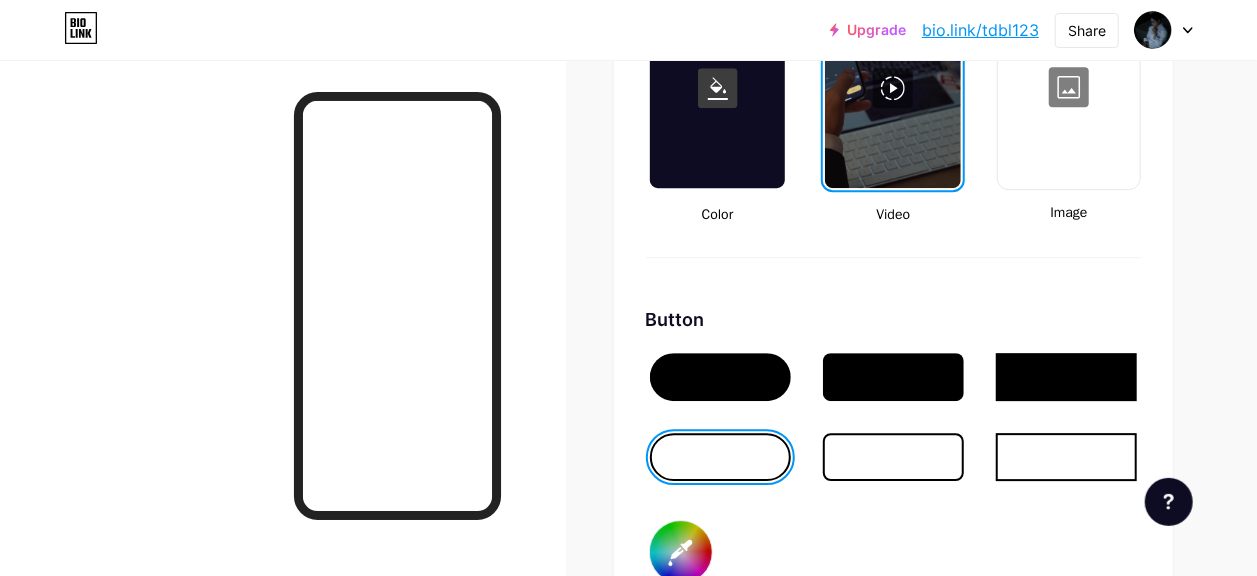 scroll, scrollTop: 2788, scrollLeft: 0, axis: vertical 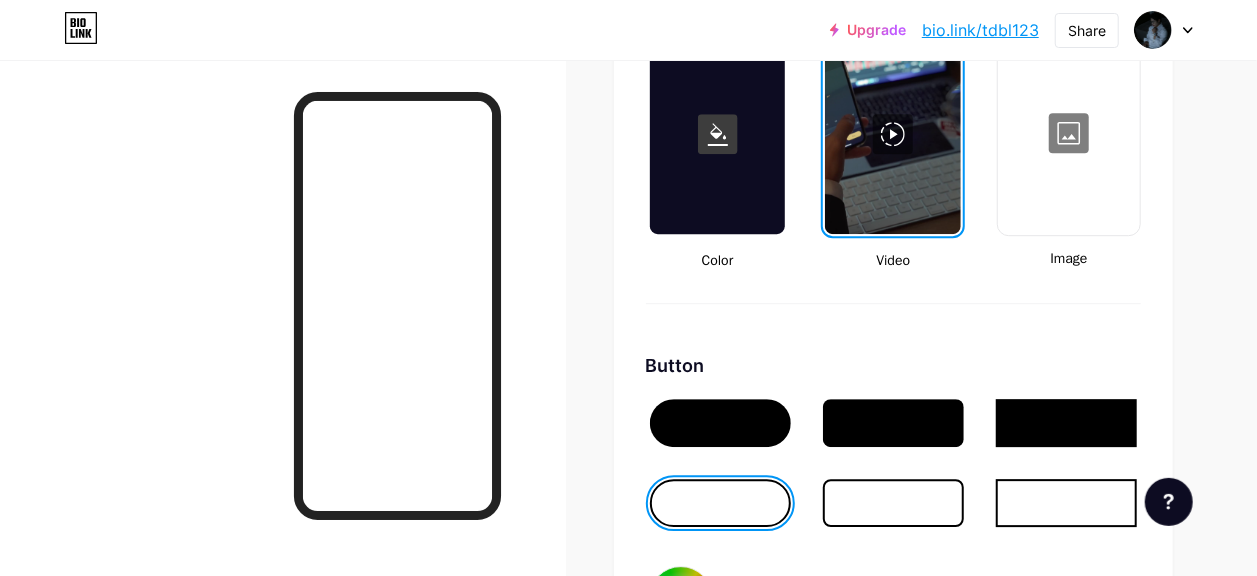 click at bounding box center [720, 423] 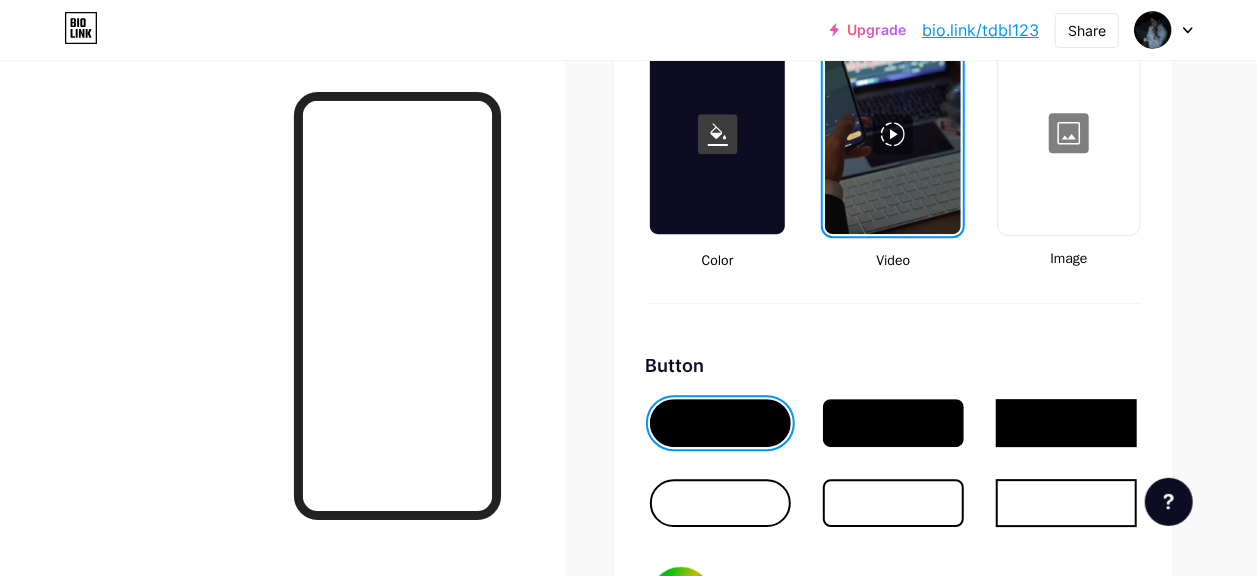 scroll, scrollTop: 2921, scrollLeft: 0, axis: vertical 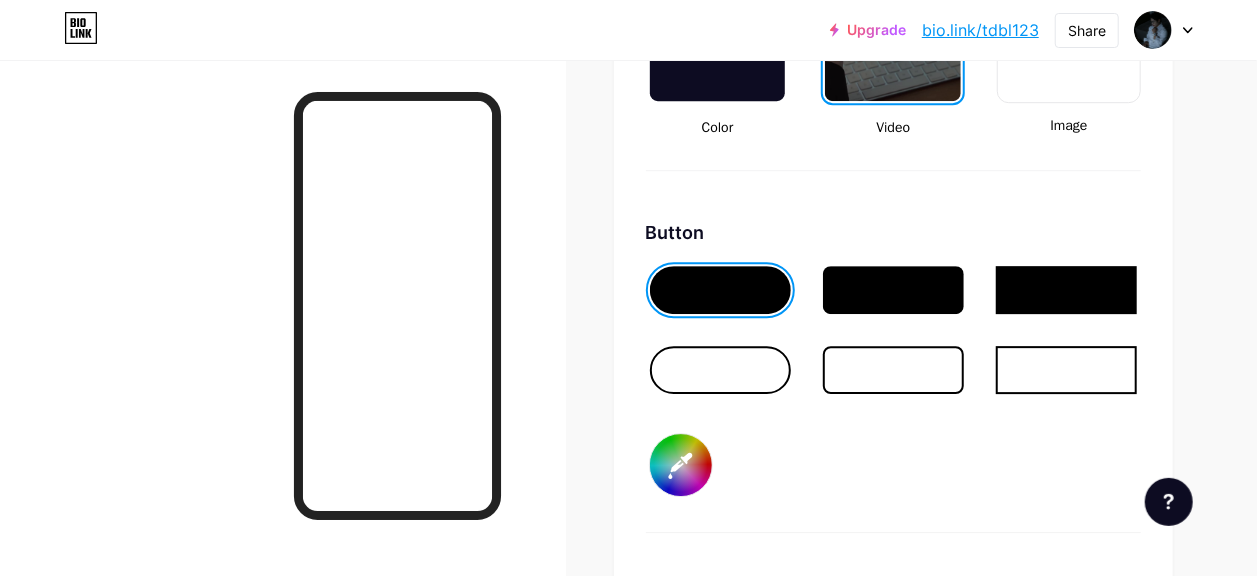 click on "#ffffff" at bounding box center [681, 465] 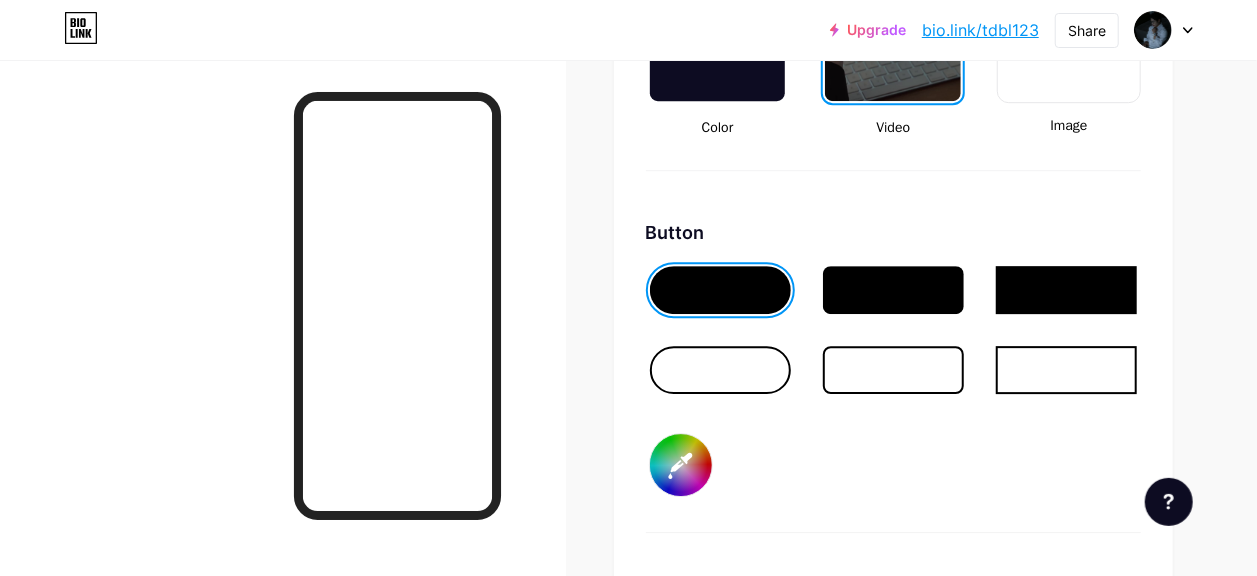 click on "Button       #000000" at bounding box center [893, 376] 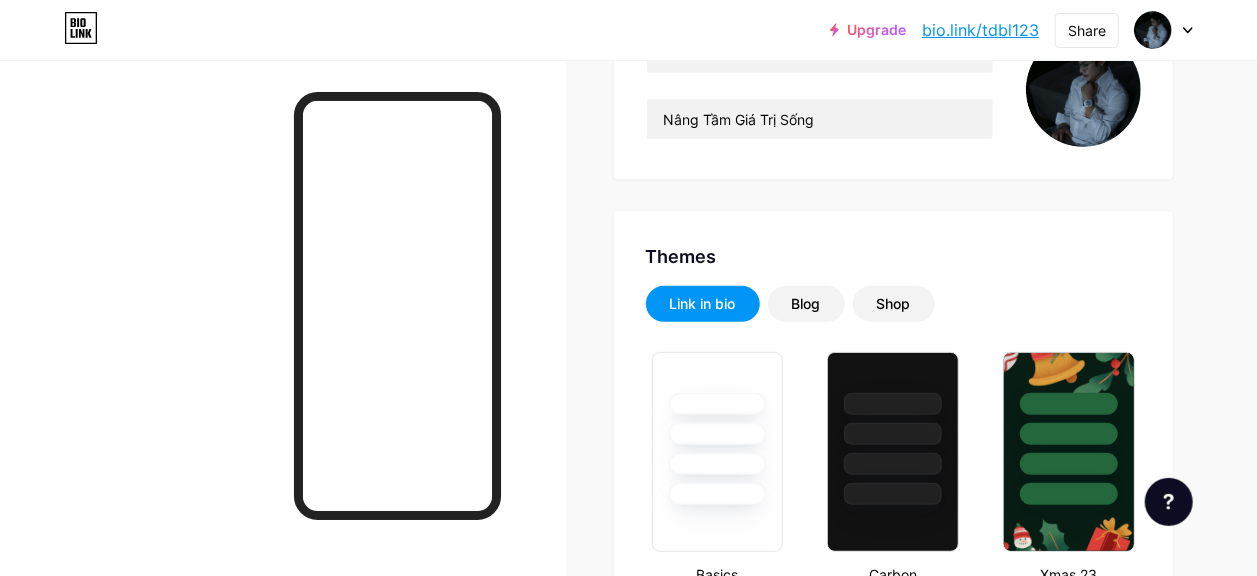 scroll, scrollTop: 0, scrollLeft: 0, axis: both 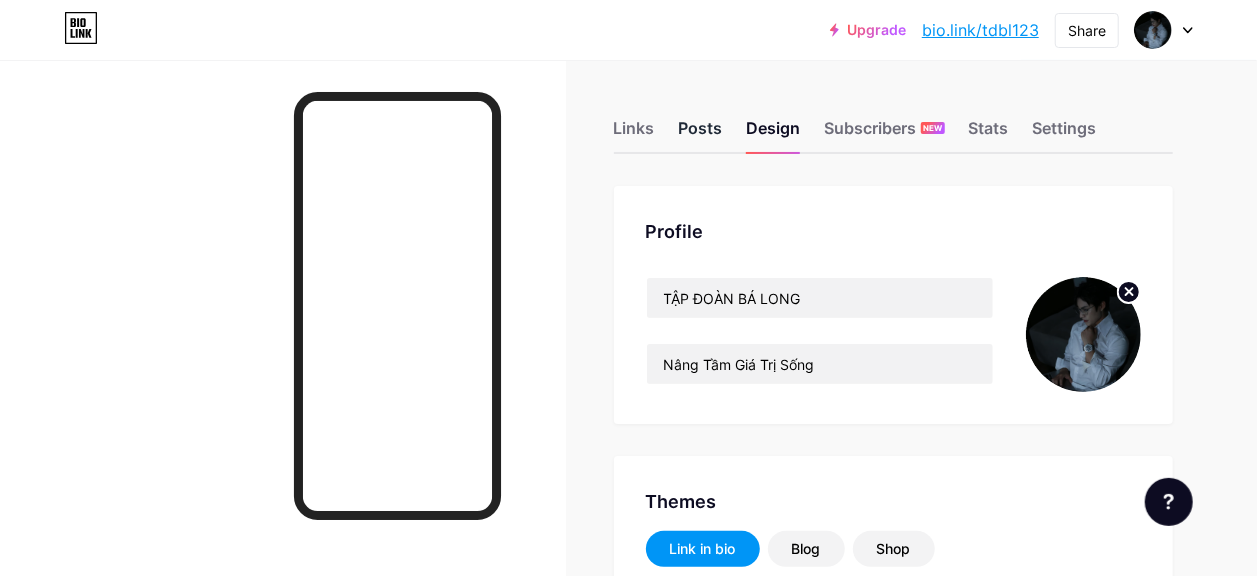 click on "Posts" at bounding box center [701, 134] 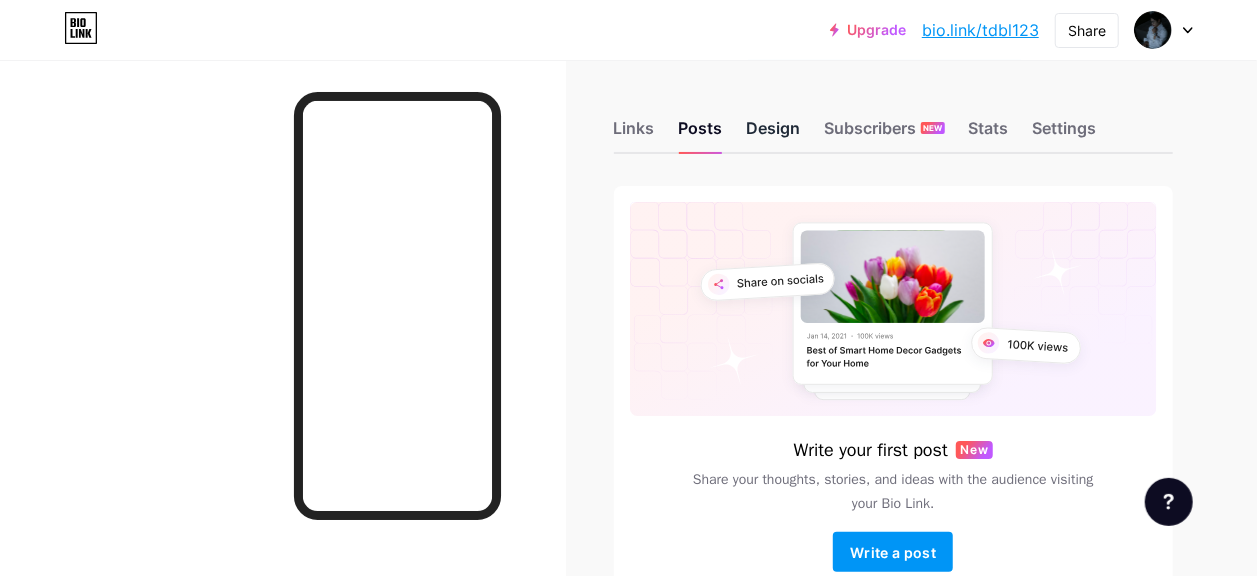 click on "Design" at bounding box center (774, 134) 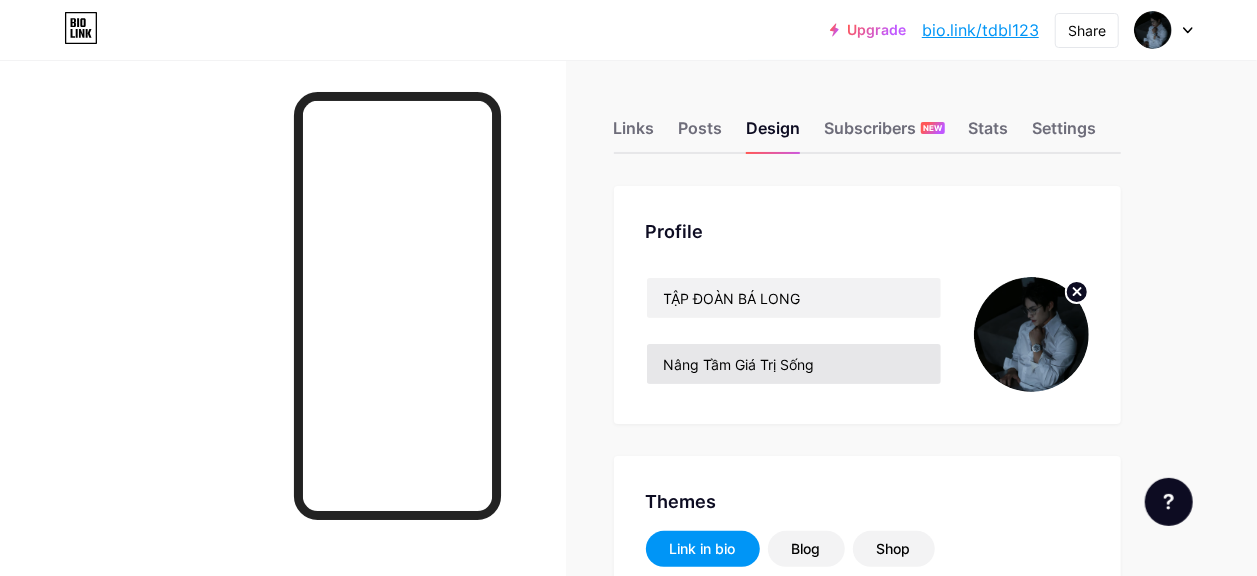 scroll, scrollTop: 133, scrollLeft: 0, axis: vertical 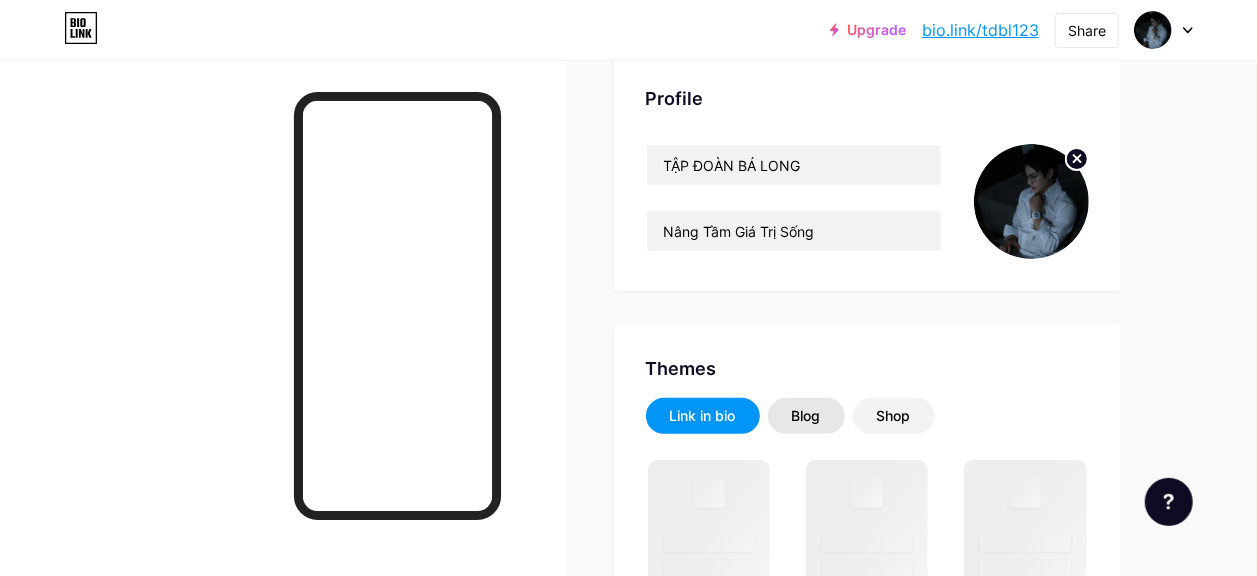 click on "Blog" at bounding box center (806, 416) 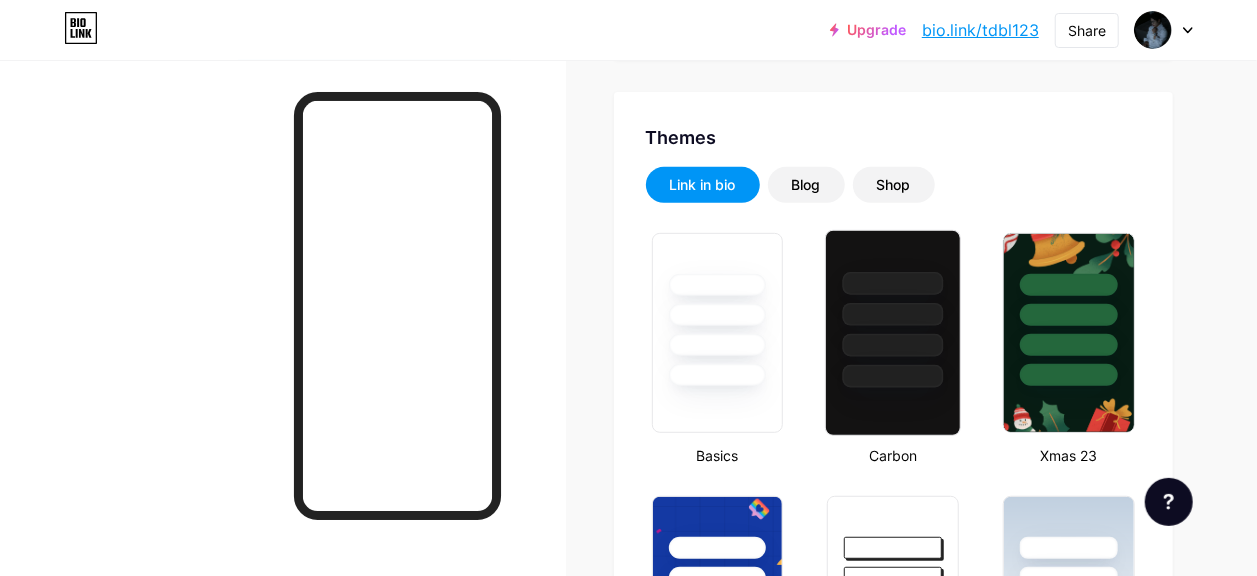 scroll, scrollTop: 400, scrollLeft: 0, axis: vertical 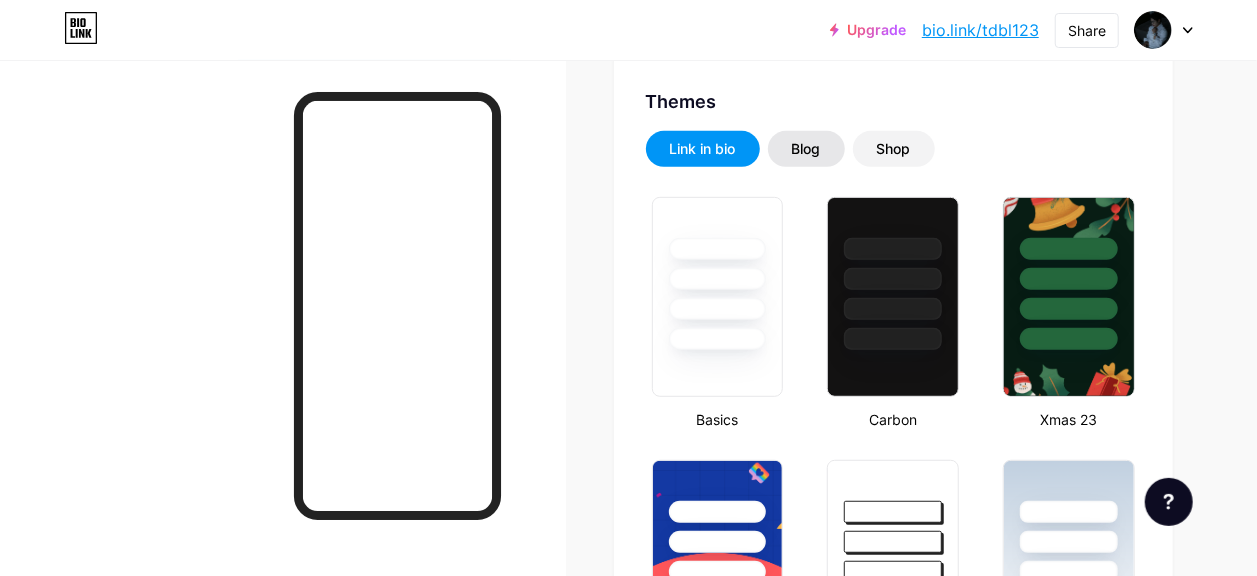 click on "Blog" at bounding box center [806, 149] 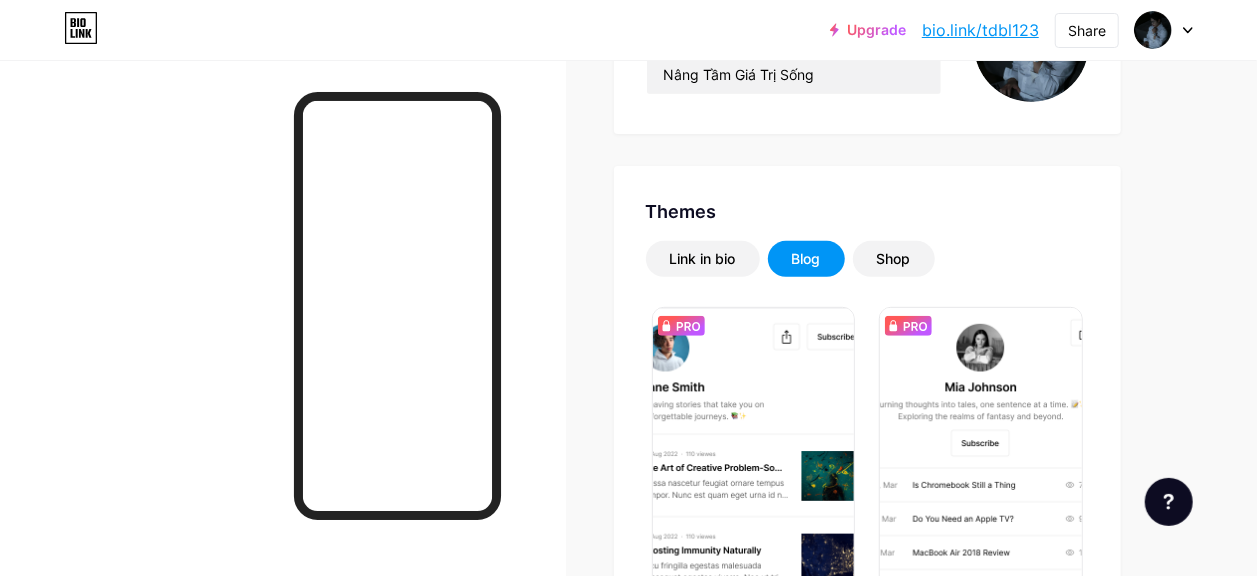 scroll, scrollTop: 133, scrollLeft: 0, axis: vertical 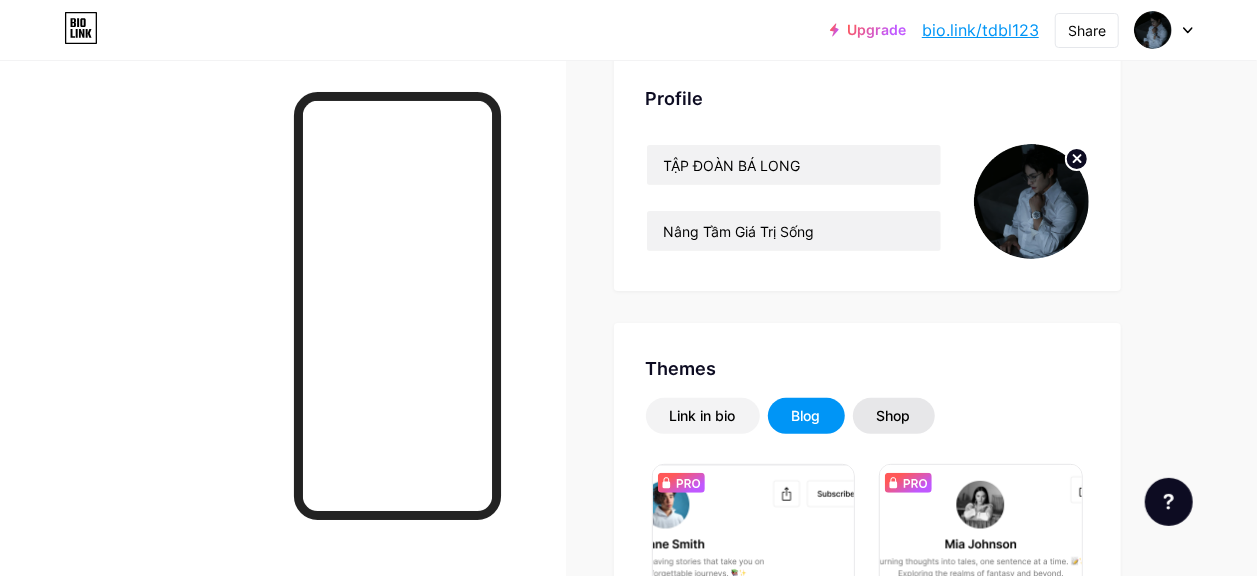 click on "Shop" at bounding box center [894, 416] 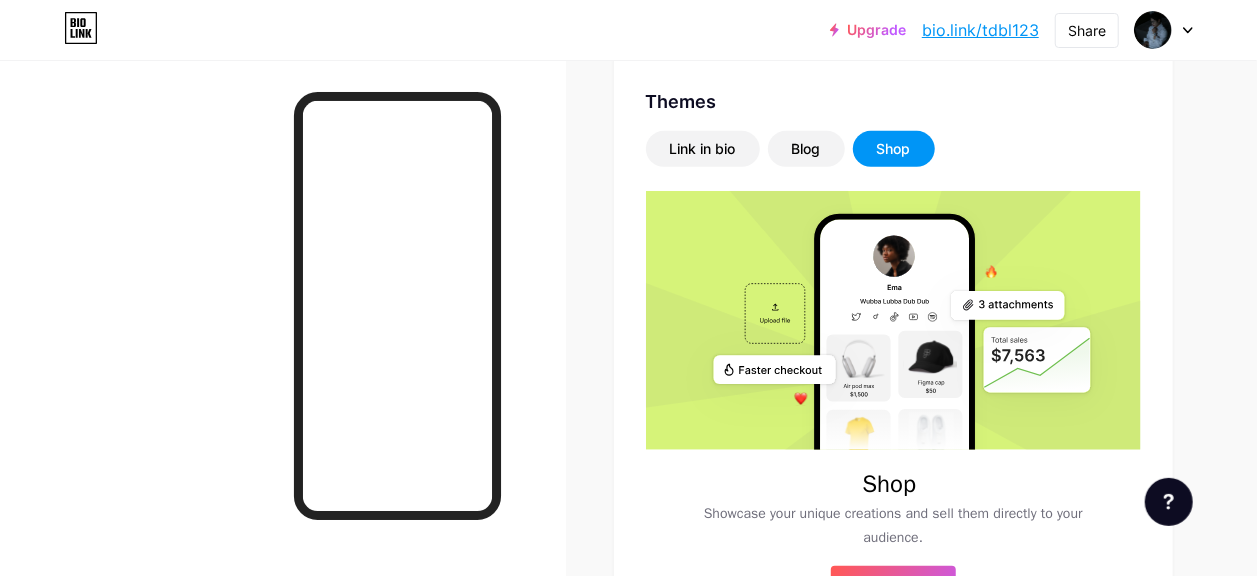 scroll, scrollTop: 533, scrollLeft: 0, axis: vertical 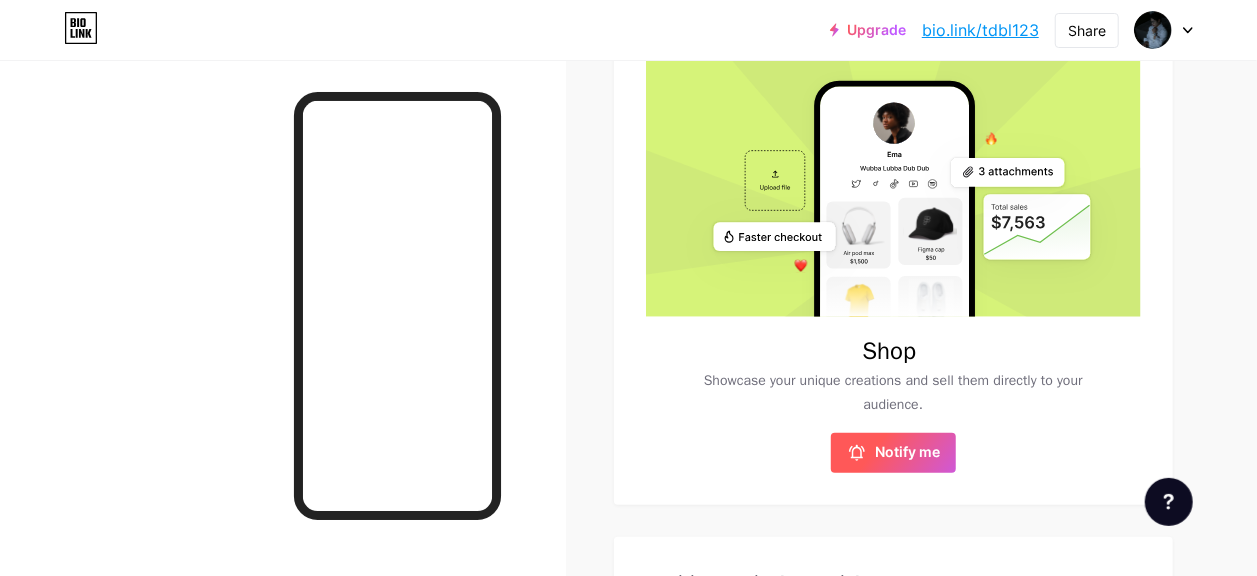 click 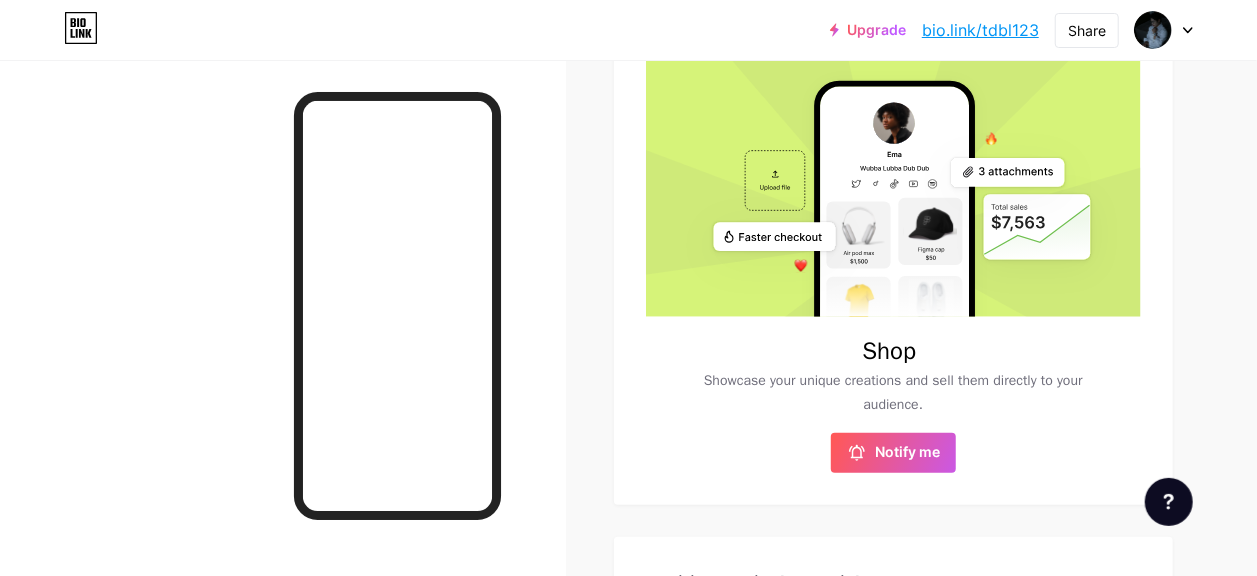 click on "Links
Posts
Design
Subscribers
NEW
Stats
Settings     Profile   TẬP ĐOÀN BÁ LONG     Nâng Tầm Giá Trị Sống                   Themes   Link in bio   Blog   Shop                                                                                                                                                                                                                                                                                                                                   Shop
Showcase your unique creations and sell them directly to your audience.
Notify me         Changes saved       Position to display socials                 Top                     Bottom
Disable Bio Link branding
Will hide the Bio Link branding from homepage     Display Share button
Changes saved           Feature requests" at bounding box center (628, 363) 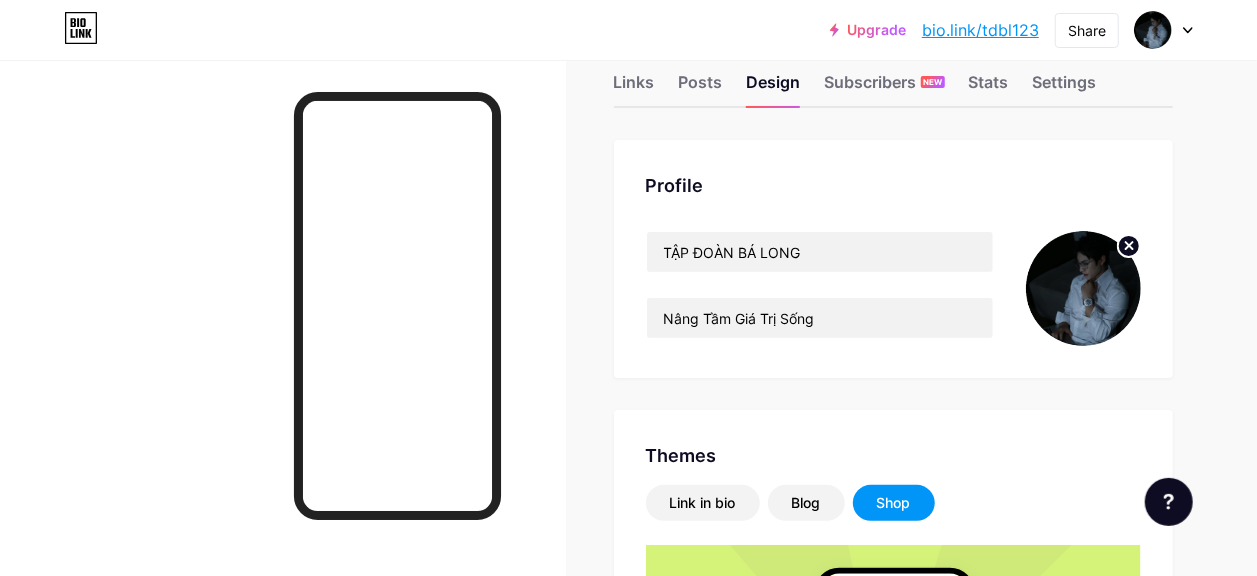 scroll, scrollTop: 0, scrollLeft: 0, axis: both 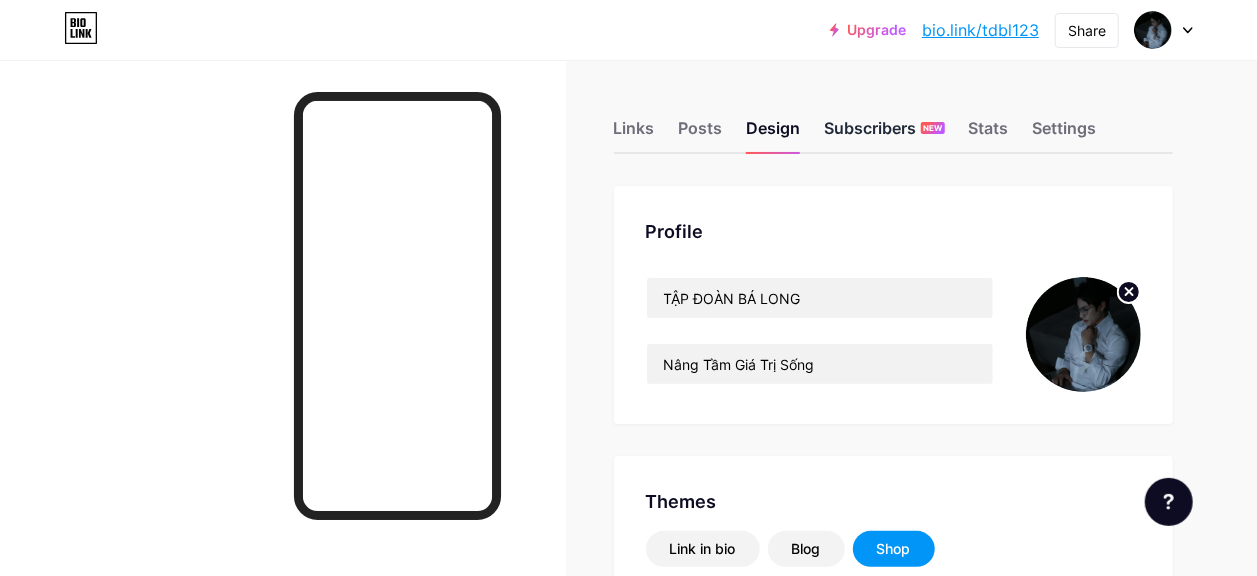 click on "Subscribers
NEW" at bounding box center (885, 134) 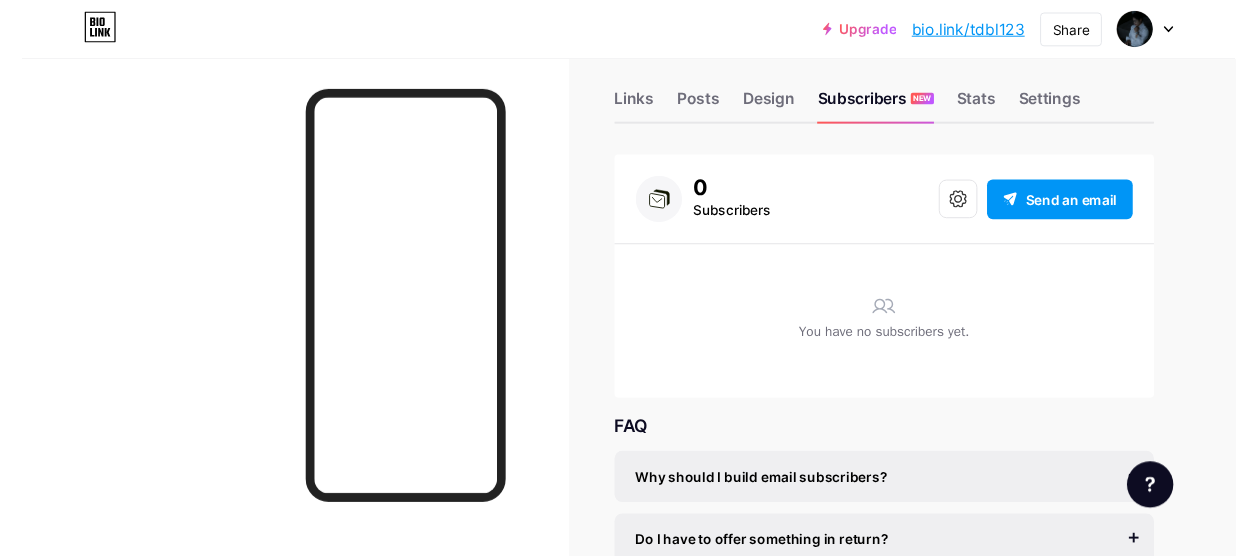 scroll, scrollTop: 0, scrollLeft: 0, axis: both 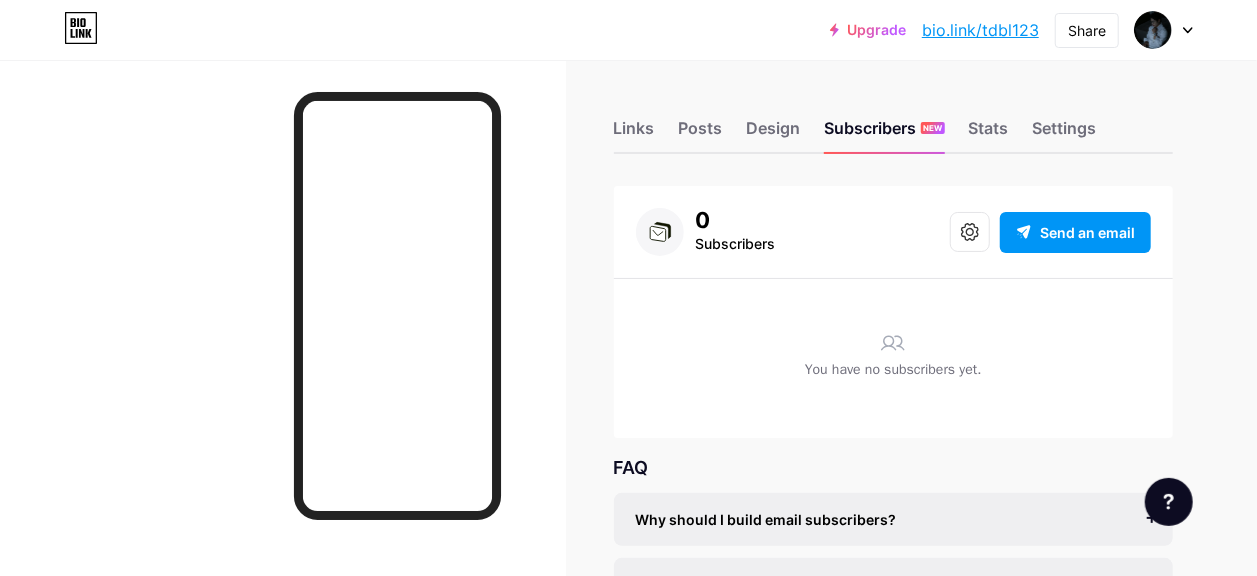 click on "Links
Posts
Design
Subscribers
NEW
Stats
Settings             0   Subscribers
Send an email     You have no subscribers yet.         FAQ   Why should I build email subscribers?   Email is the only reliable medium to build a following, unsusceptible to algorithms and platform shifts. Until now, it has been hard and expensive to build an email list. We’ve reinvented it for creators. Do I have to offer something in return?   It’s better if you do, but most creators start off by asking their visitors to subscribe for future updates. What does it cost?   It’s free to get started, and you can accept unlimited subscribers. You only pay ($10/month) when you start sending emails.             Feature requests             Help center         Contact support" at bounding box center (628, 418) 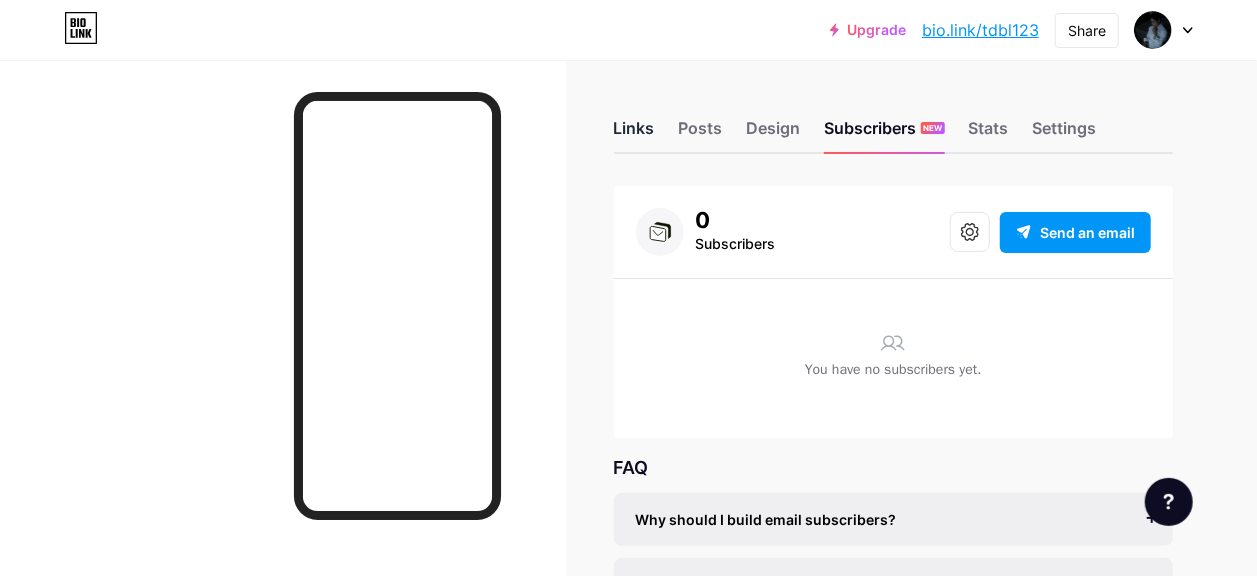 click on "Links" at bounding box center [634, 134] 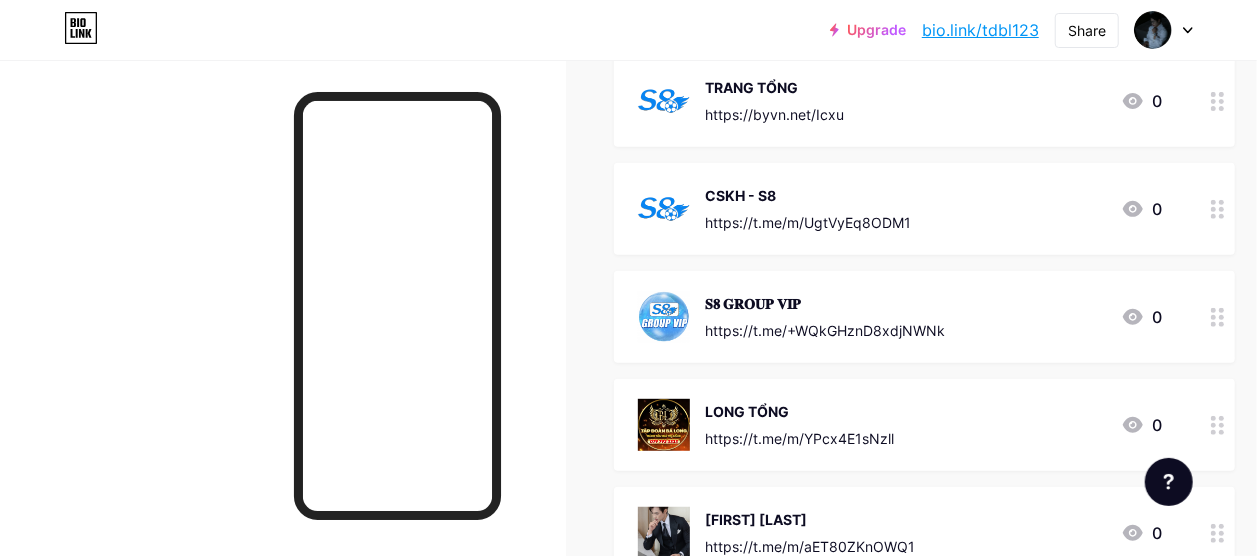 scroll, scrollTop: 302, scrollLeft: 0, axis: vertical 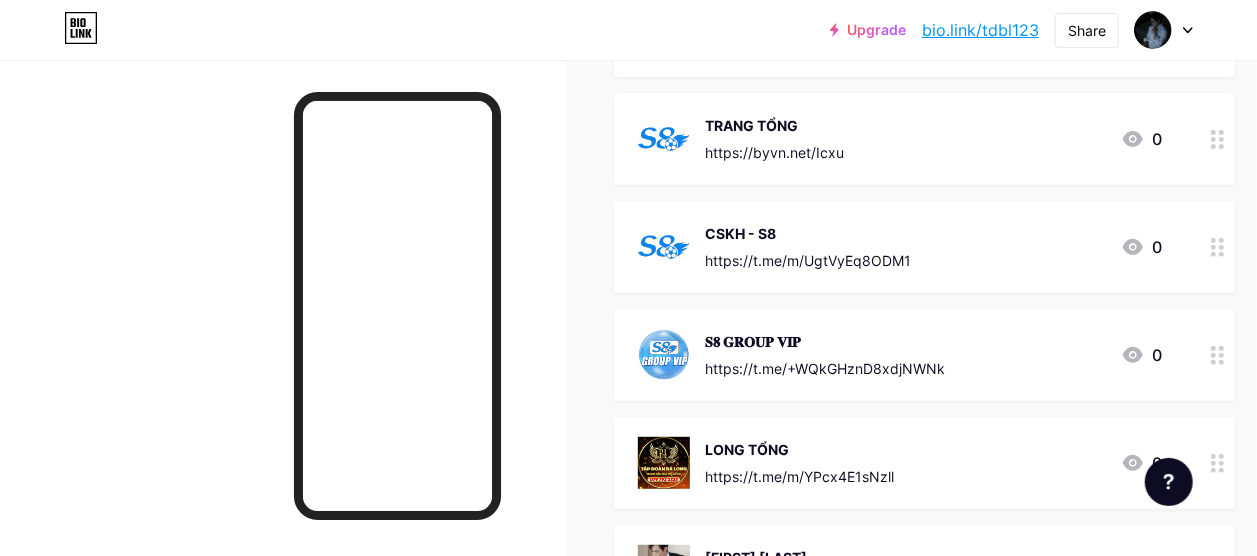 click at bounding box center [283, 338] 